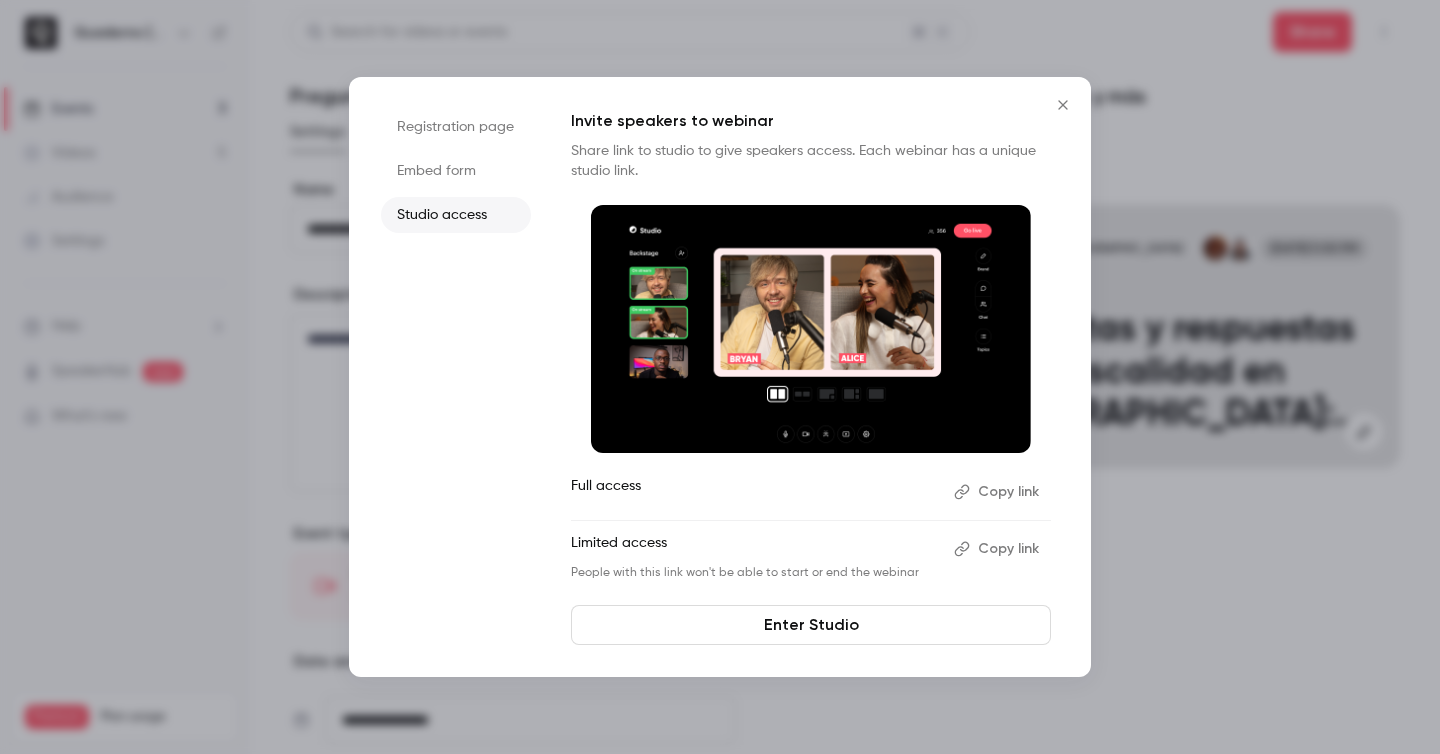 scroll, scrollTop: 0, scrollLeft: 0, axis: both 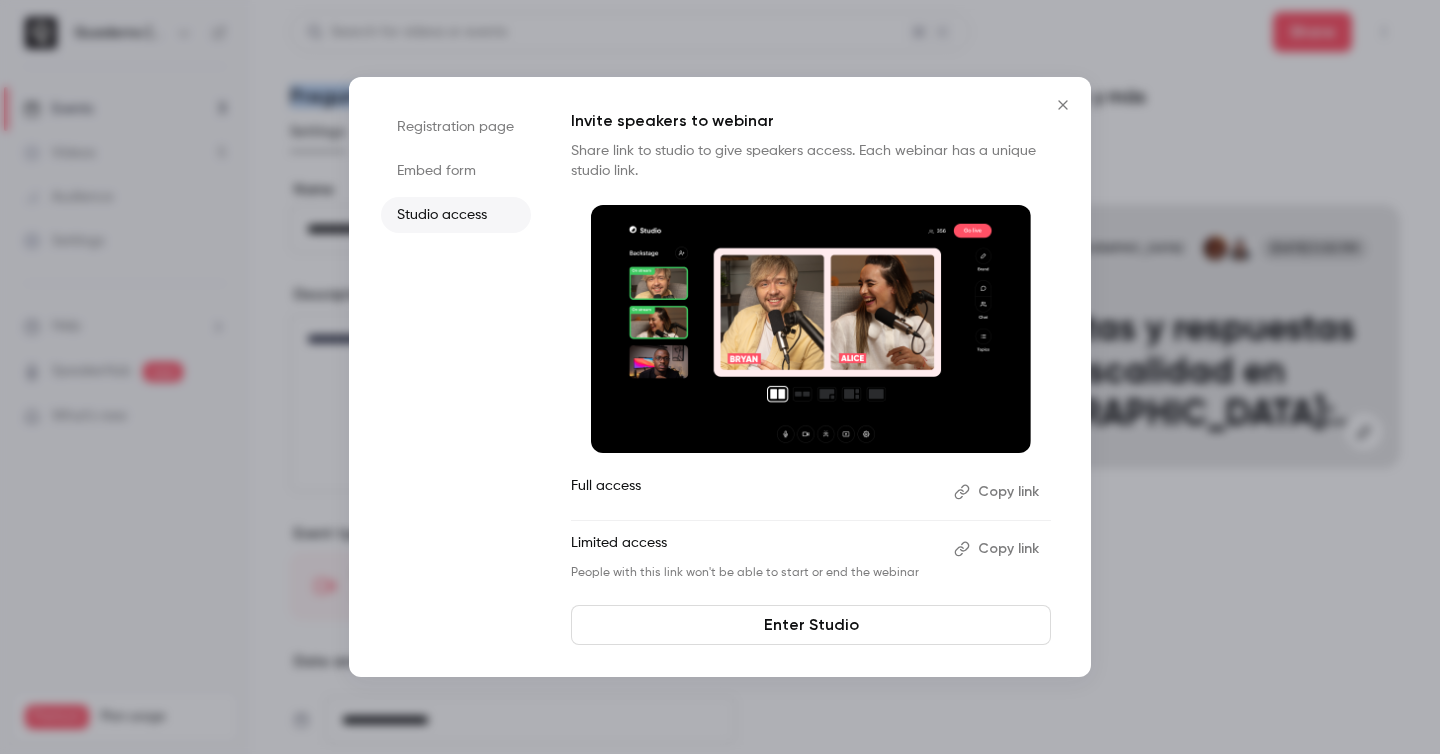 click 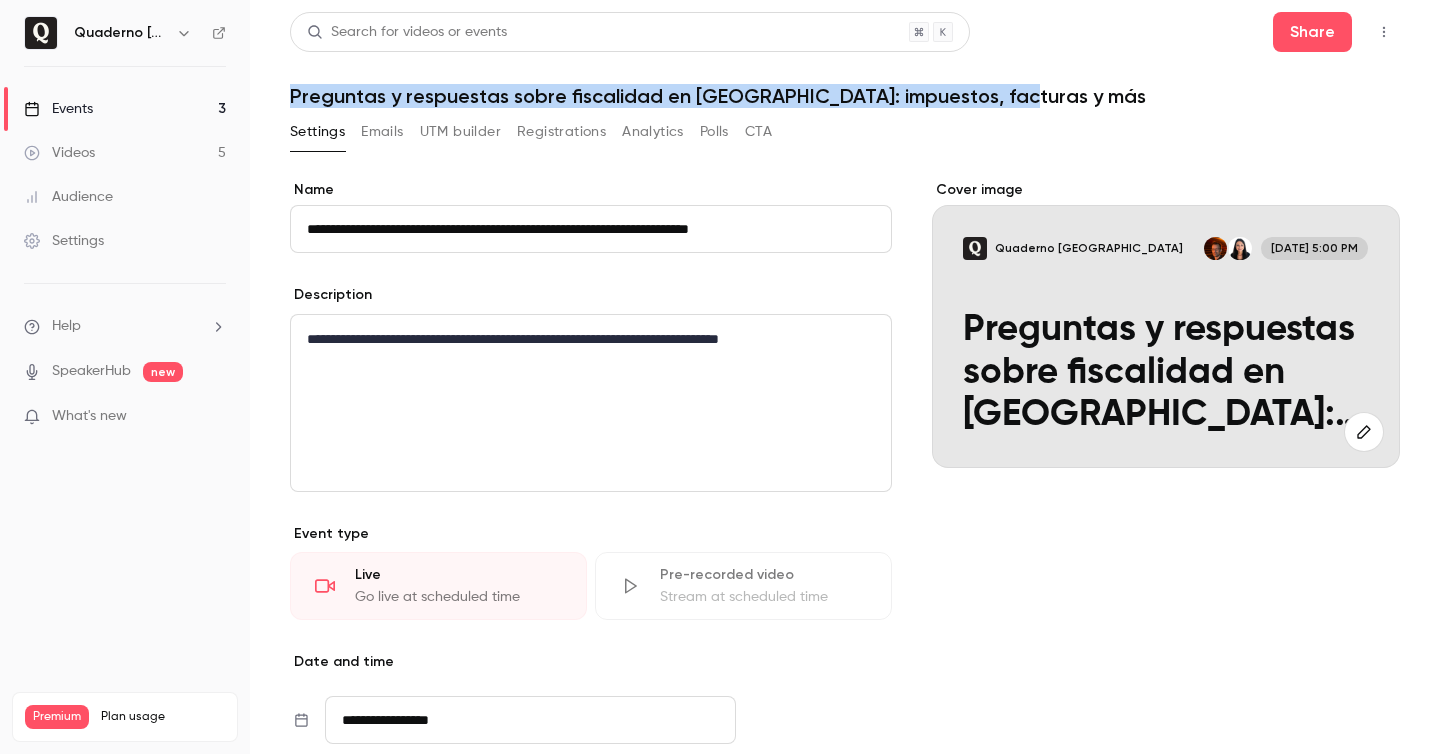 click on "UTM builder" at bounding box center [460, 132] 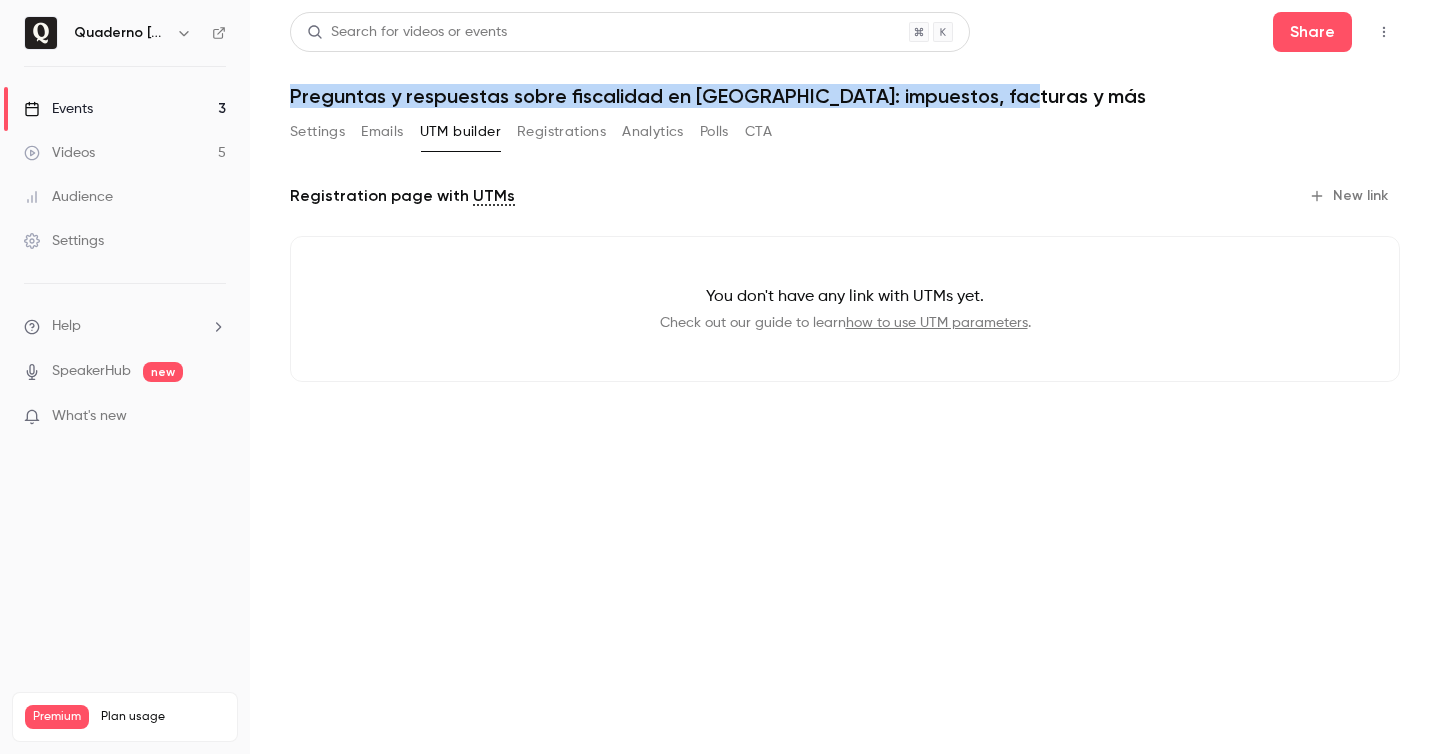 click on "Registrations" at bounding box center (561, 132) 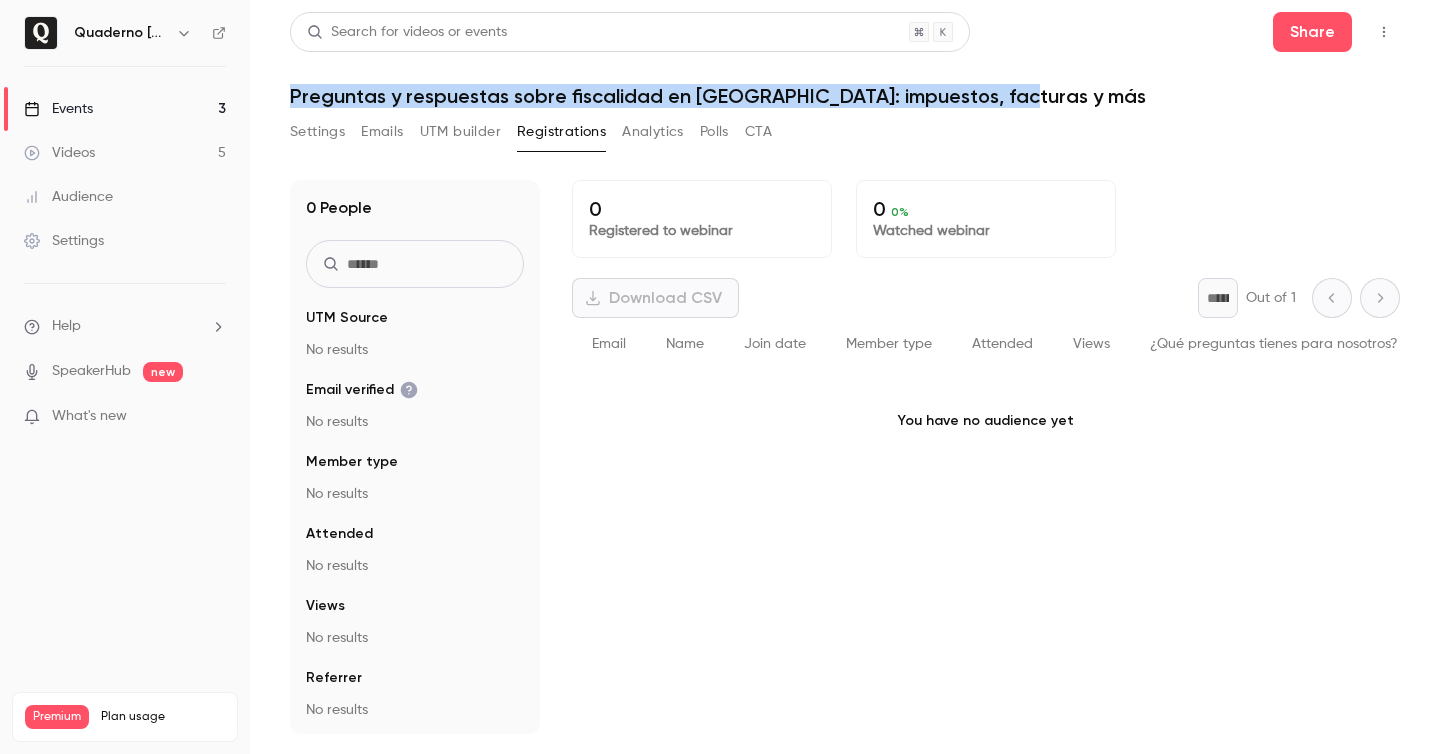 click on "Settings" at bounding box center (317, 132) 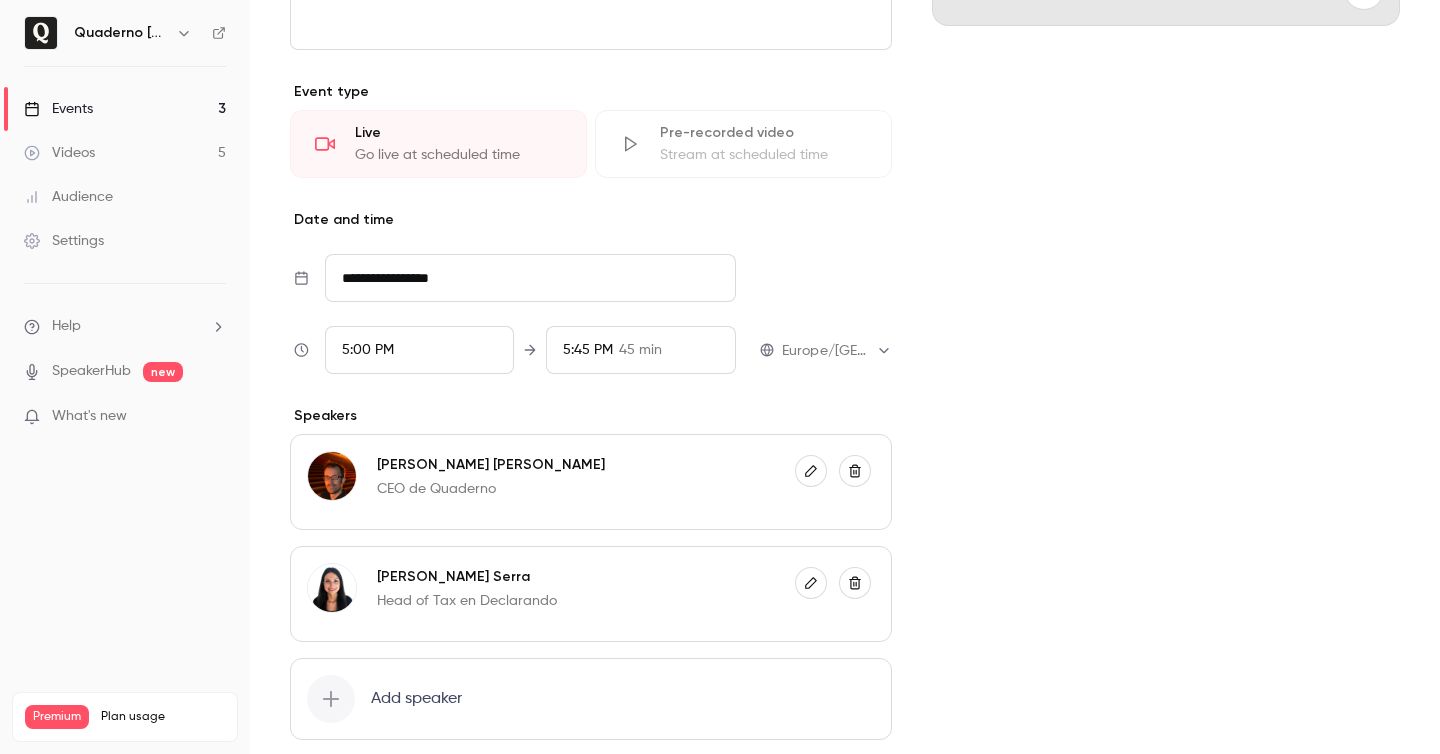 scroll, scrollTop: 0, scrollLeft: 0, axis: both 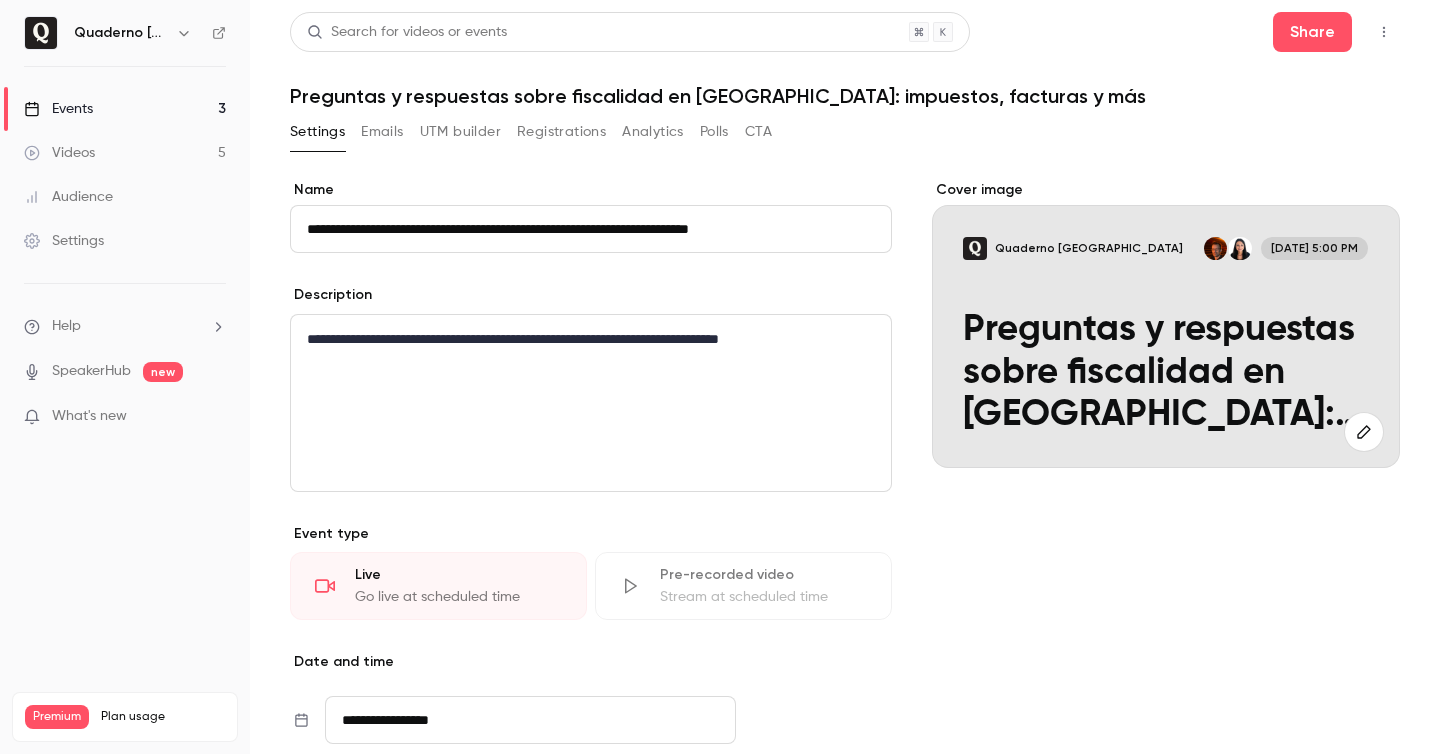 click on "Events" at bounding box center [58, 109] 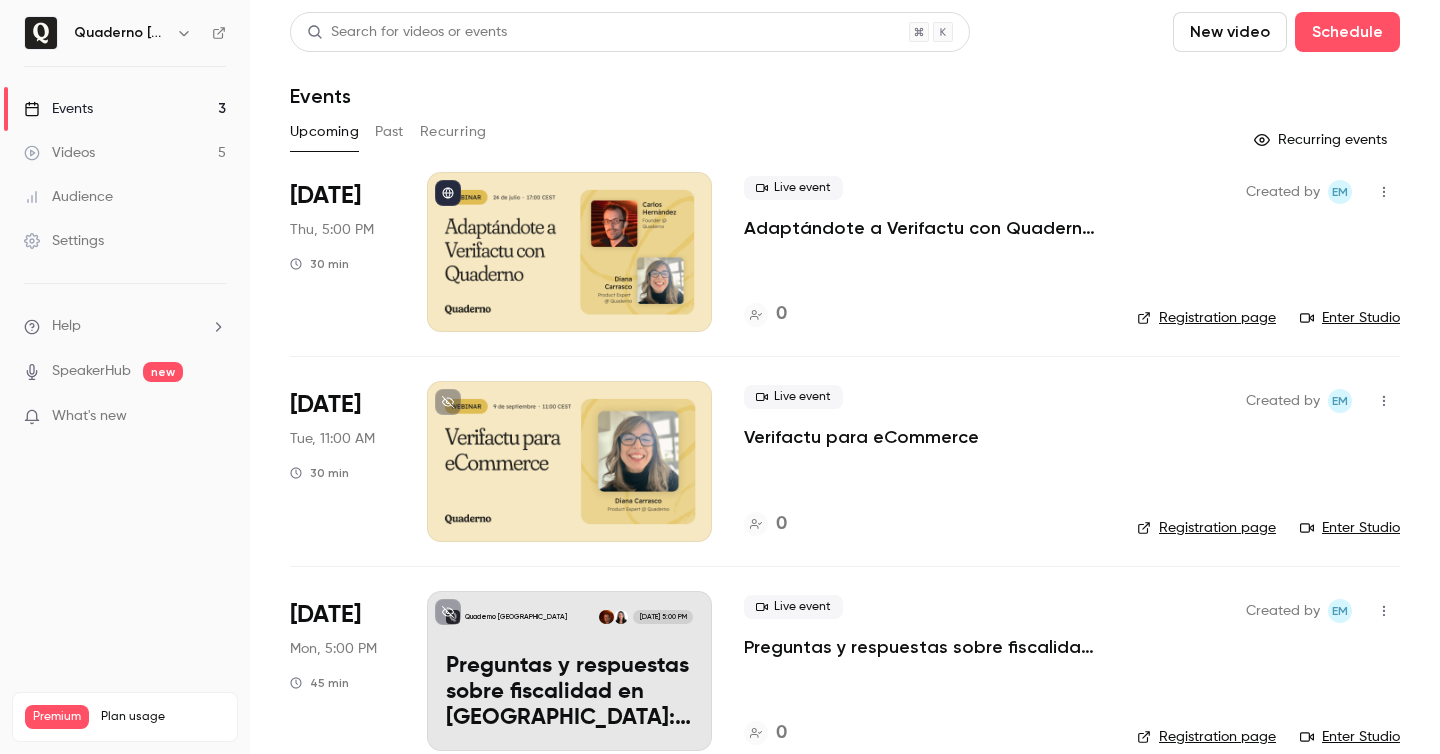 click on "Adaptándote a Verifactu con Quaderno - Office Hours" at bounding box center [924, 228] 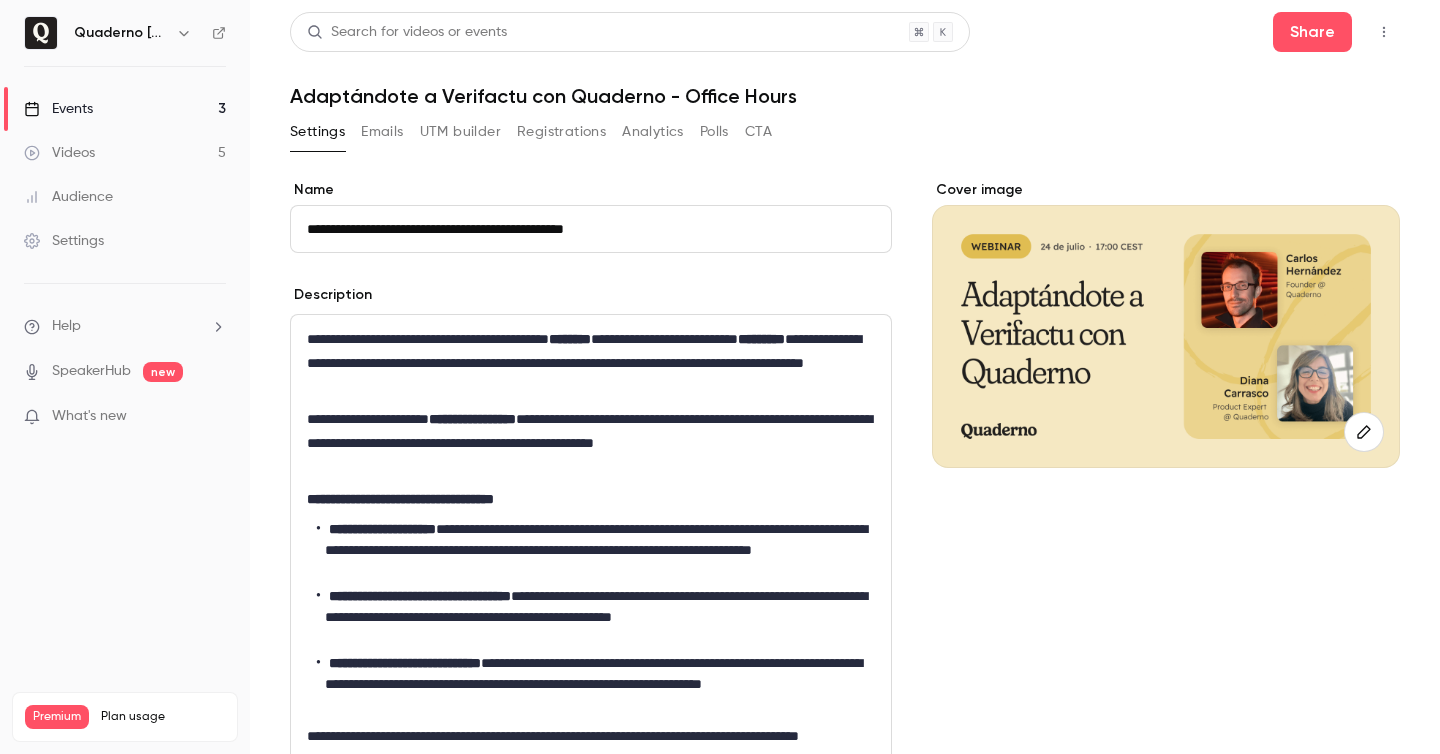 click on "Registrations" at bounding box center [561, 132] 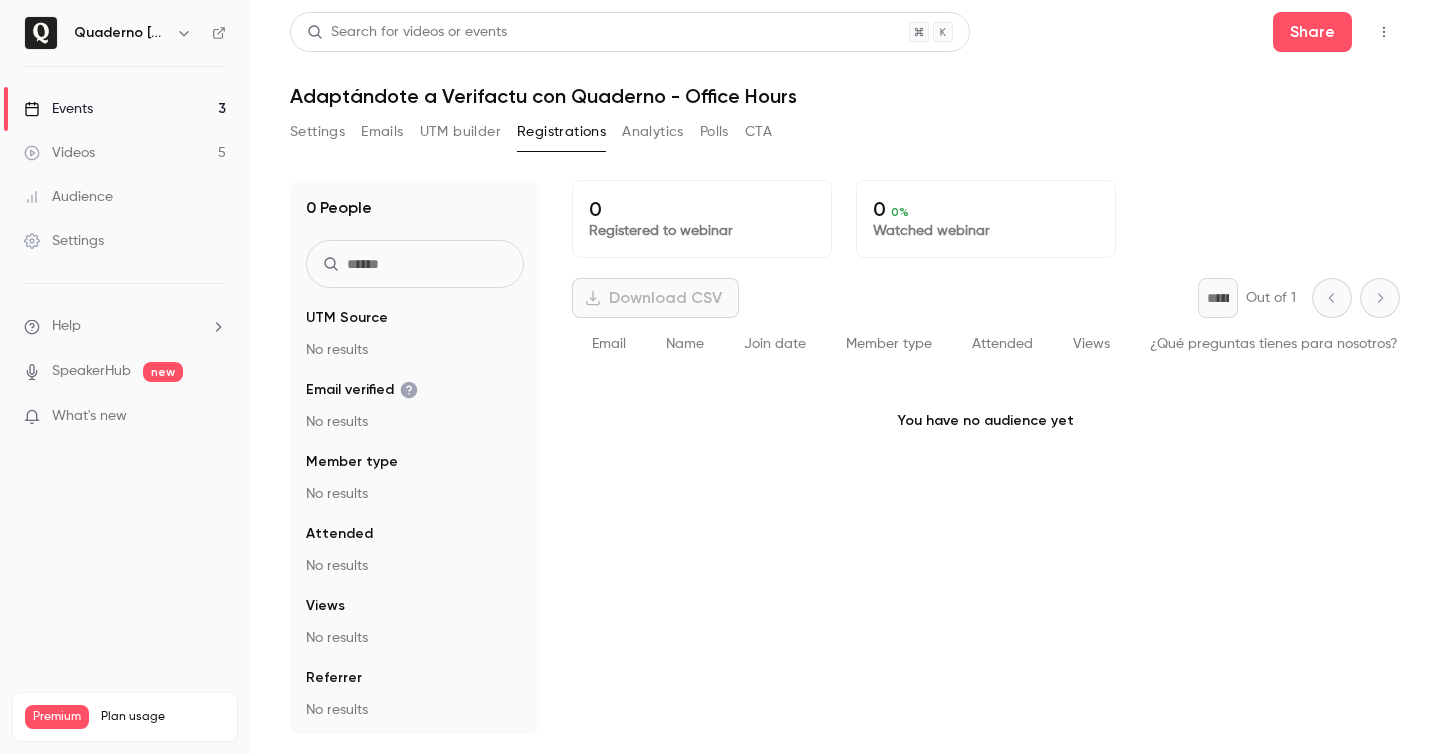 click on "Settings" at bounding box center [317, 132] 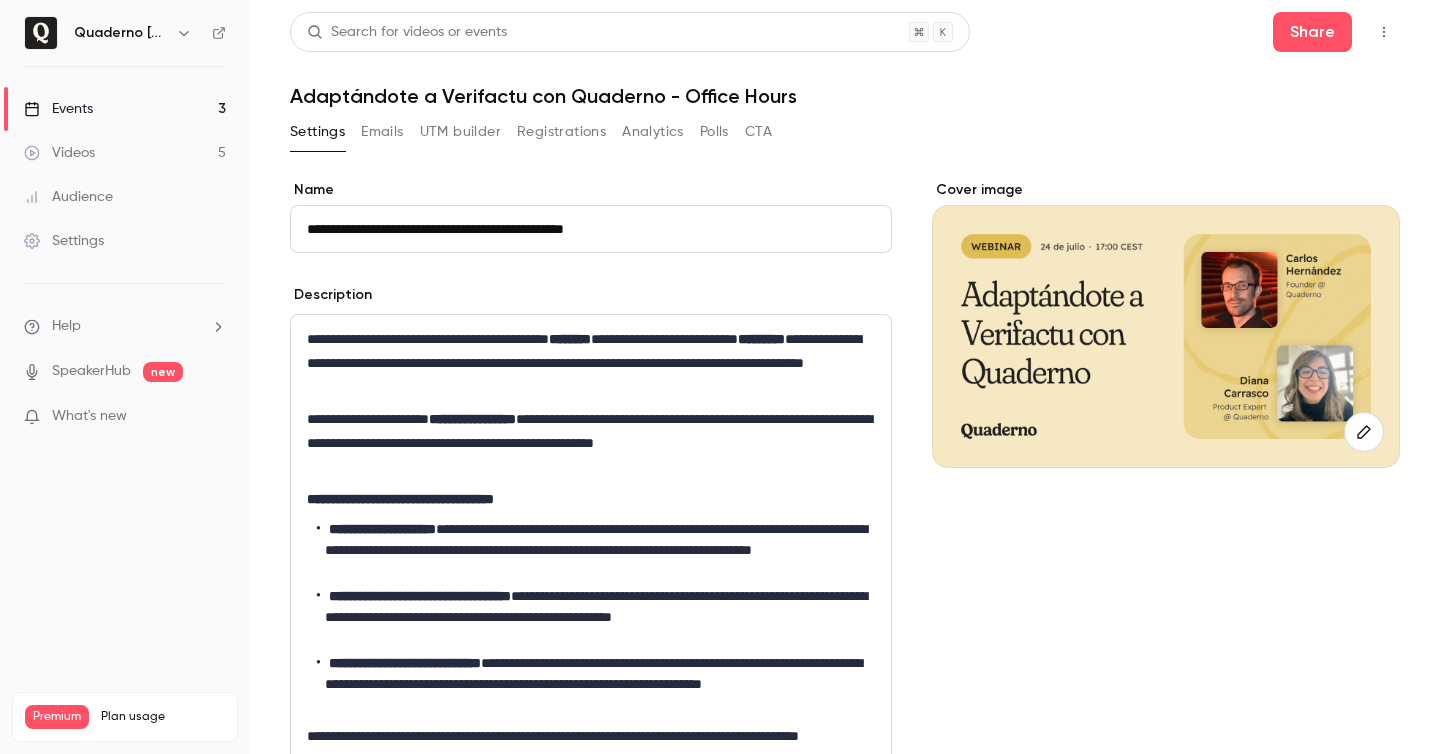click on "CTA" at bounding box center [758, 132] 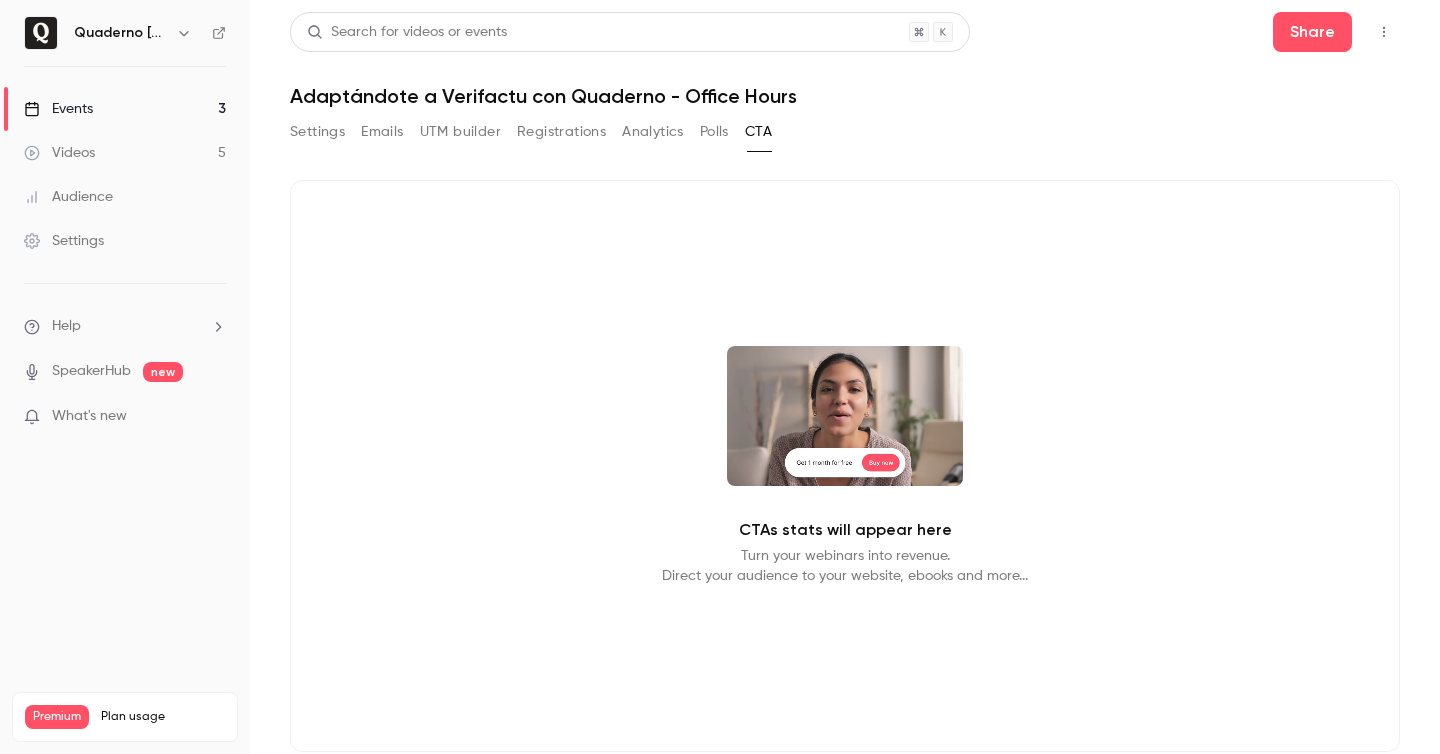 click on "Analytics" at bounding box center (653, 132) 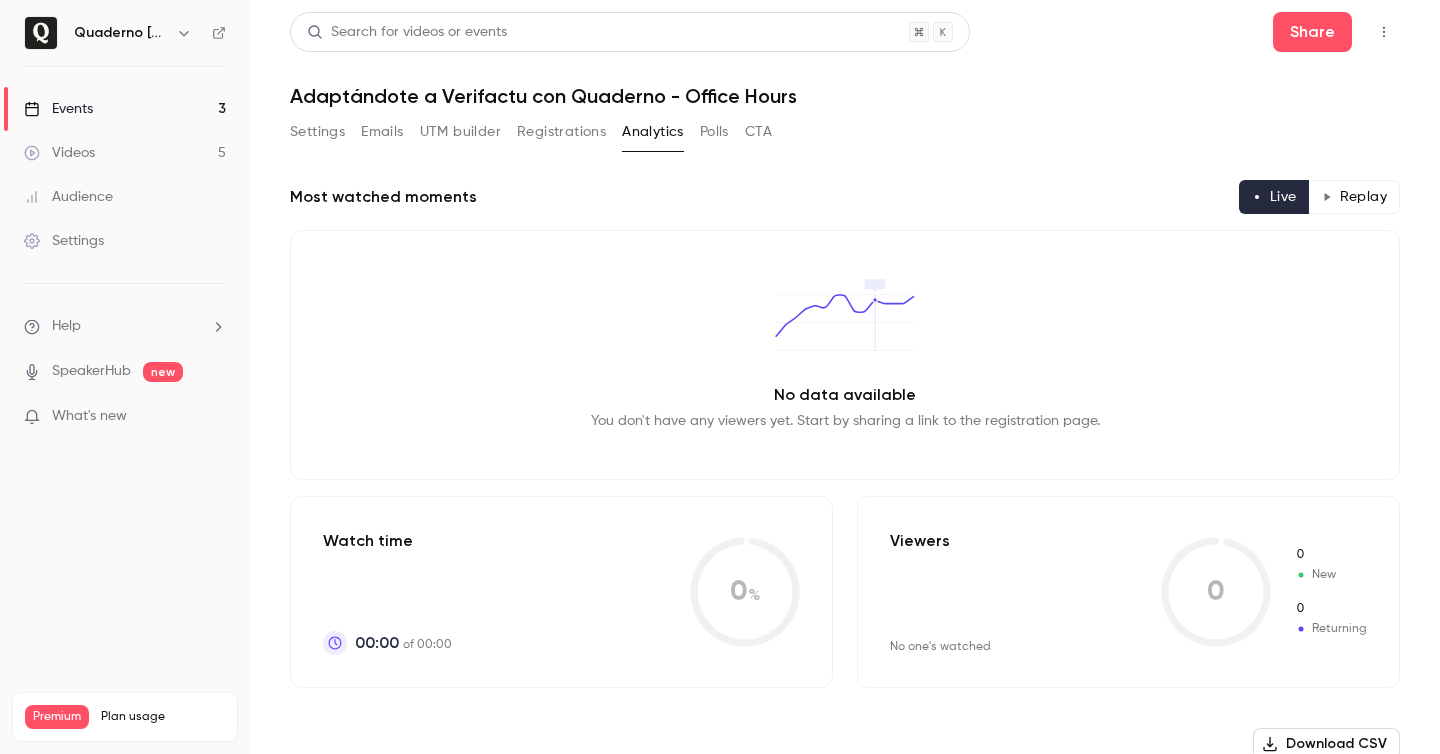 click on "Registrations" at bounding box center [561, 132] 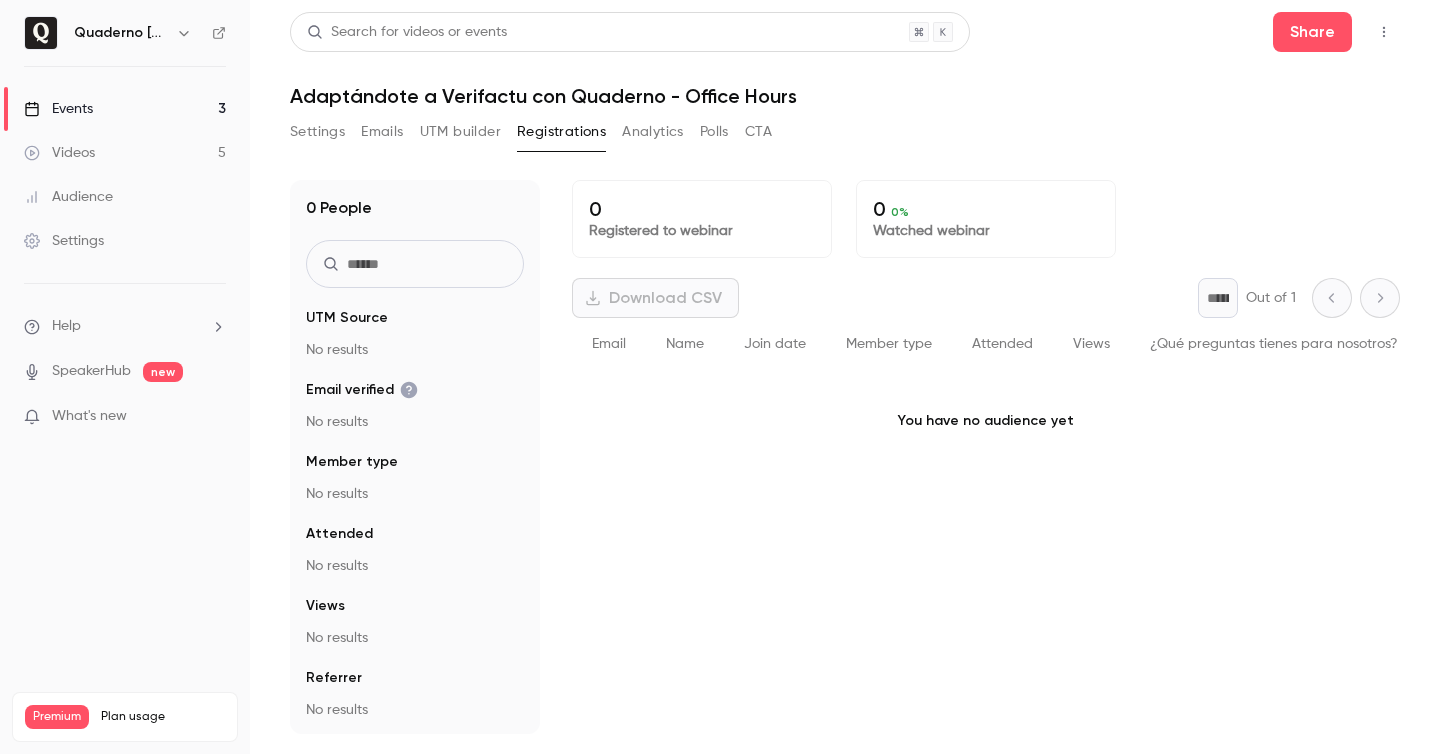 click on "UTM builder" at bounding box center (460, 132) 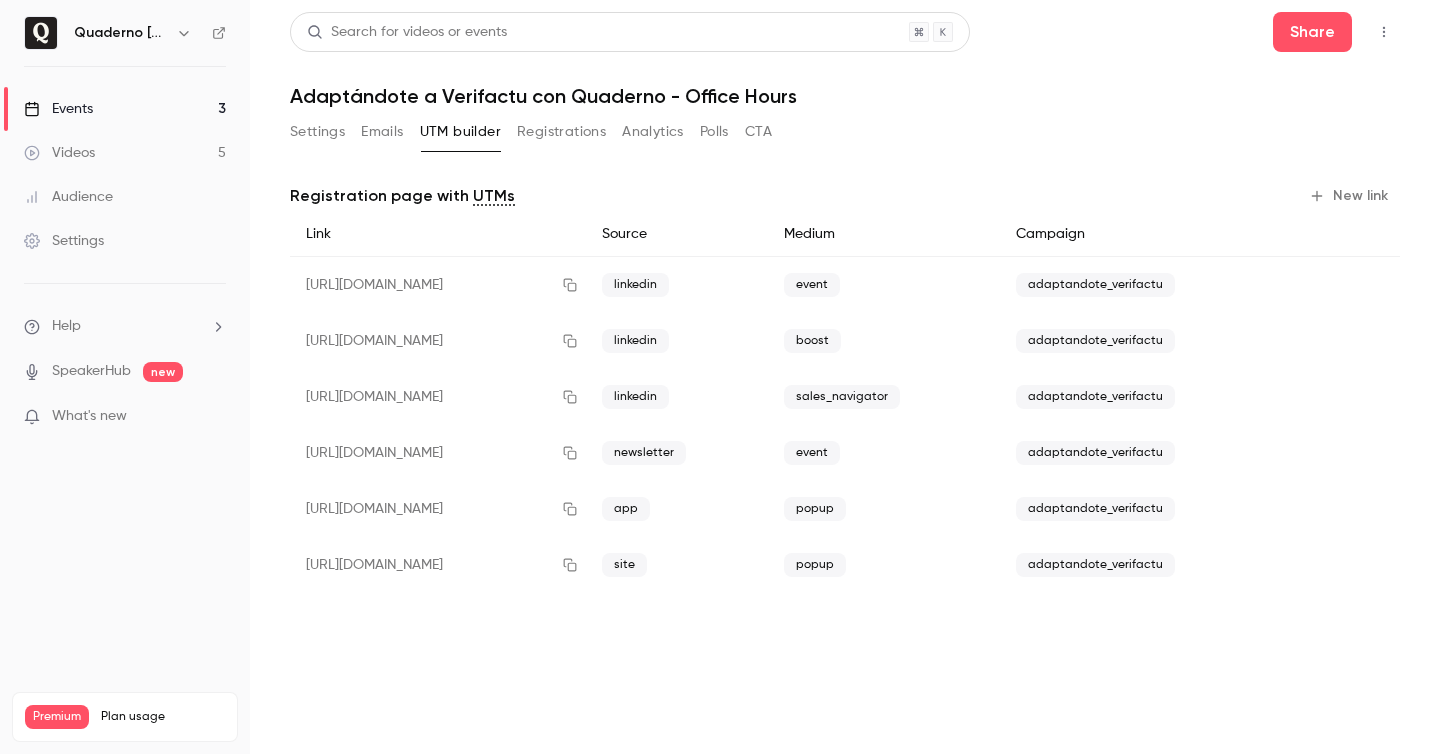 click on "Emails" at bounding box center (382, 132) 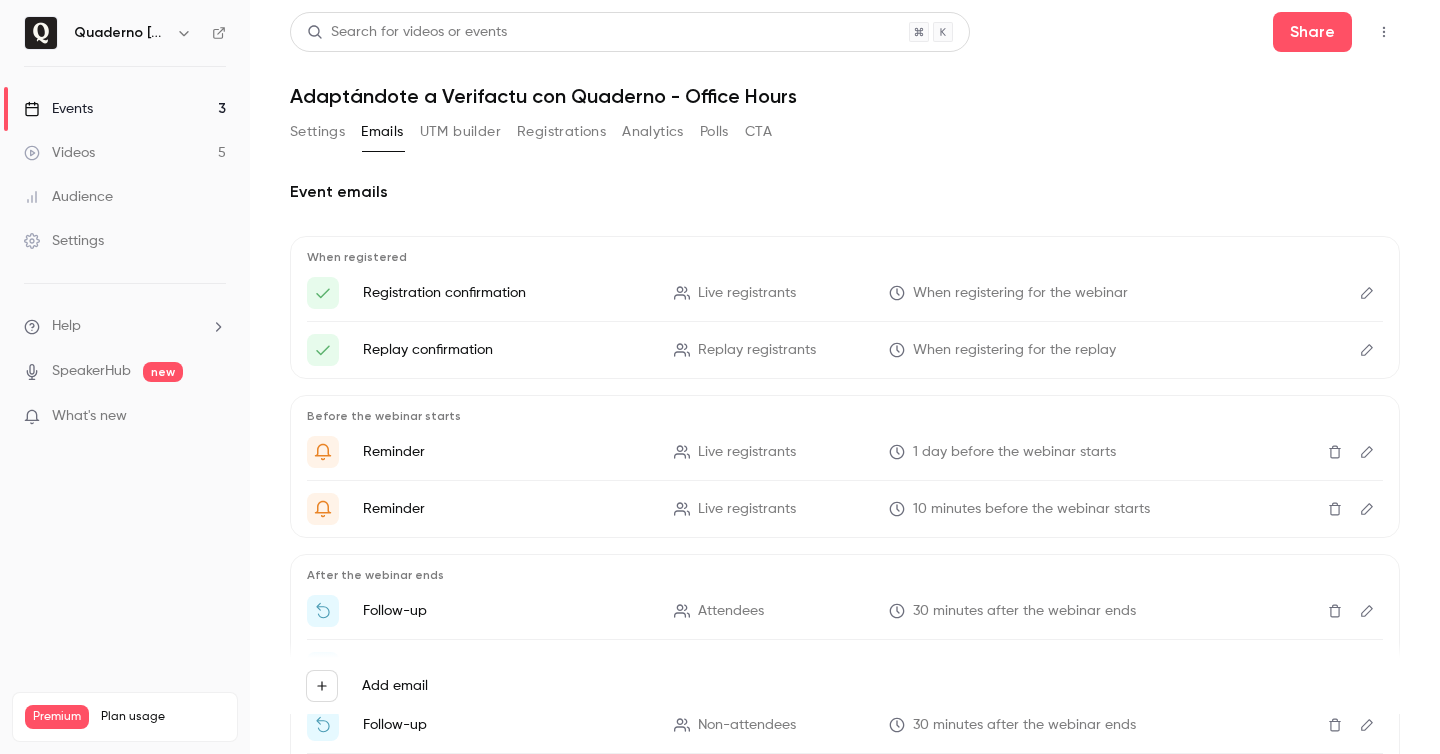 click on "Settings" at bounding box center [317, 132] 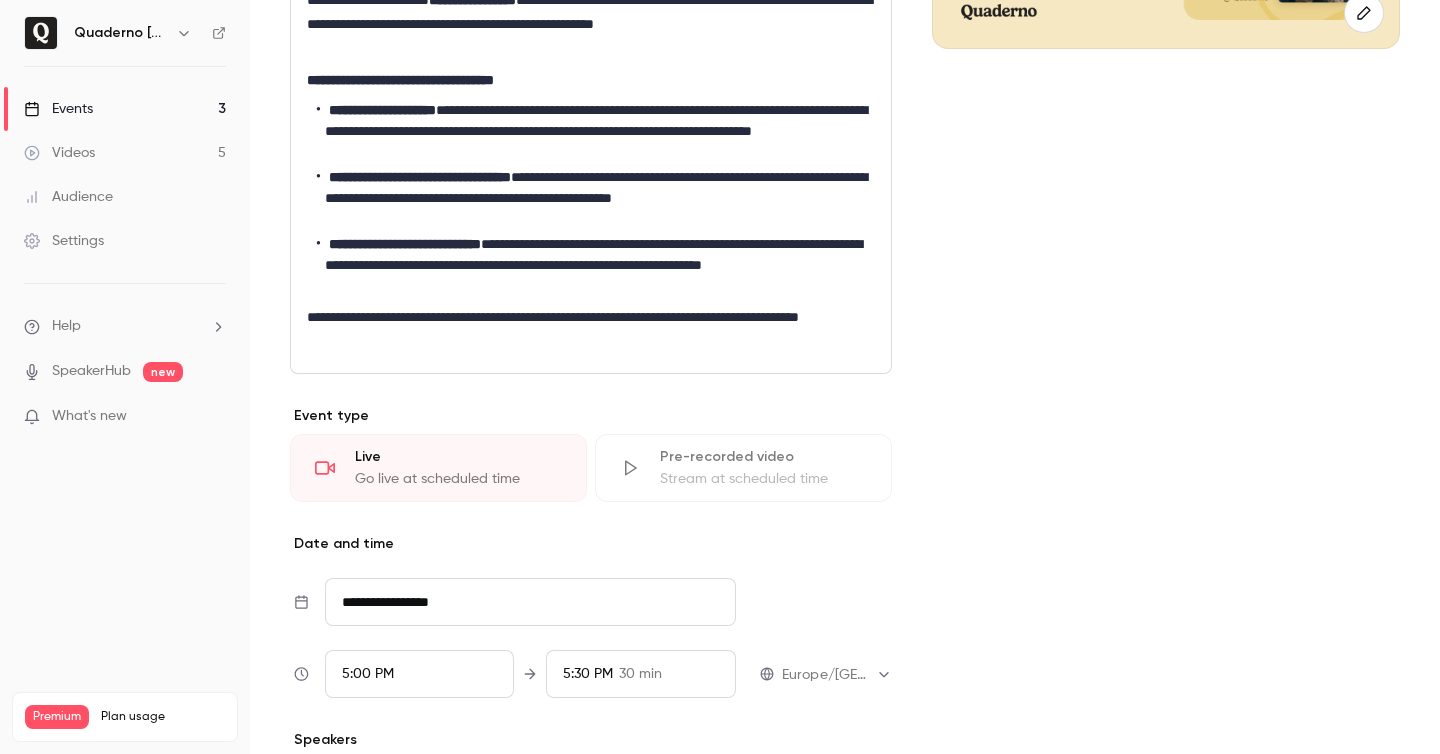 scroll, scrollTop: 0, scrollLeft: 0, axis: both 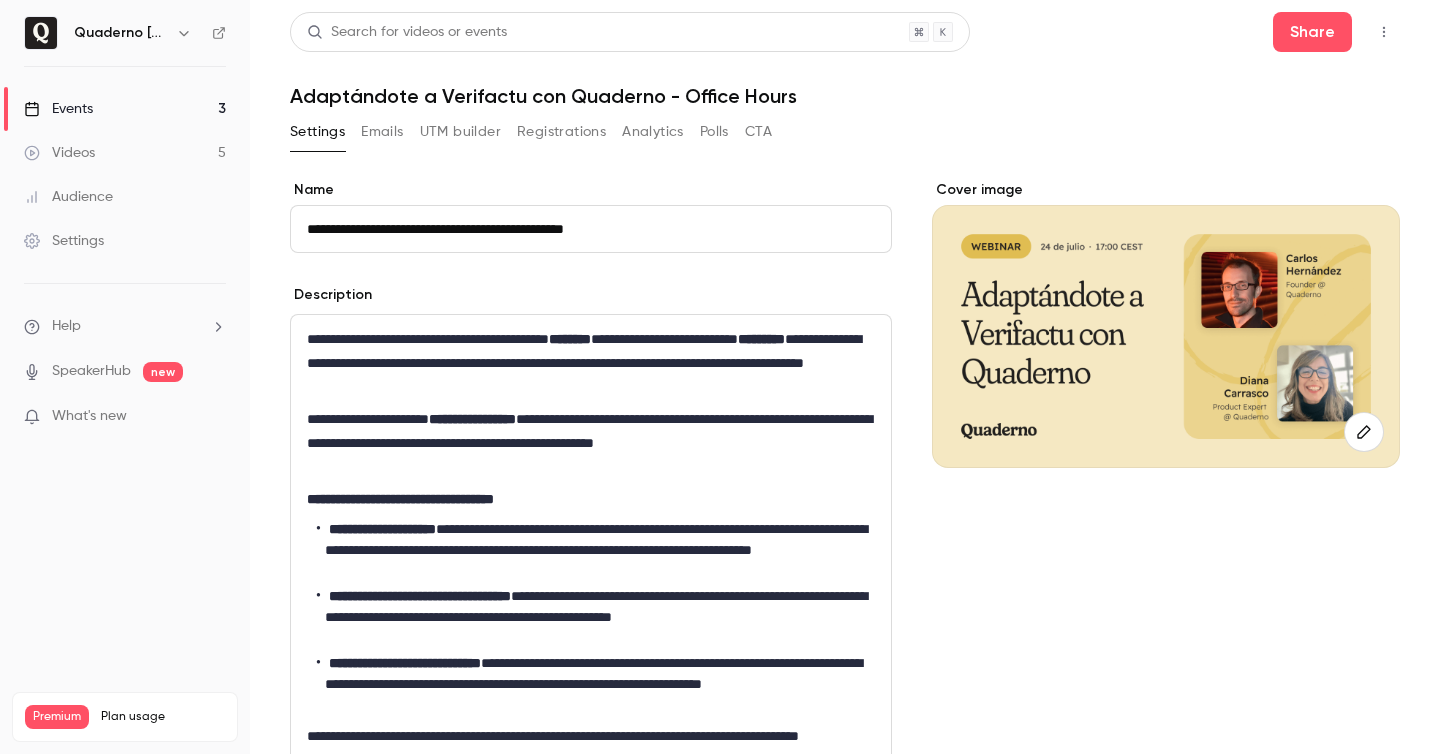 click on "Emails" at bounding box center [382, 132] 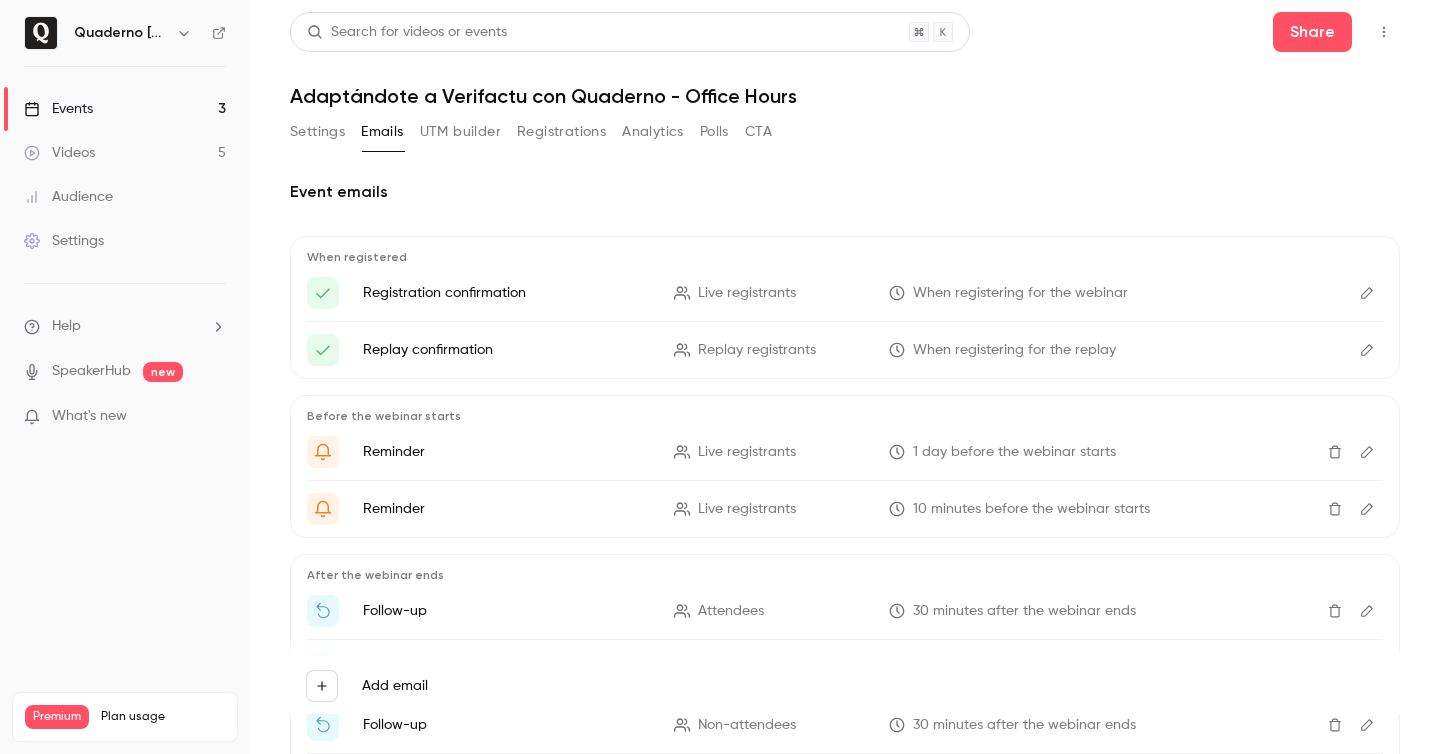 scroll, scrollTop: 59, scrollLeft: 0, axis: vertical 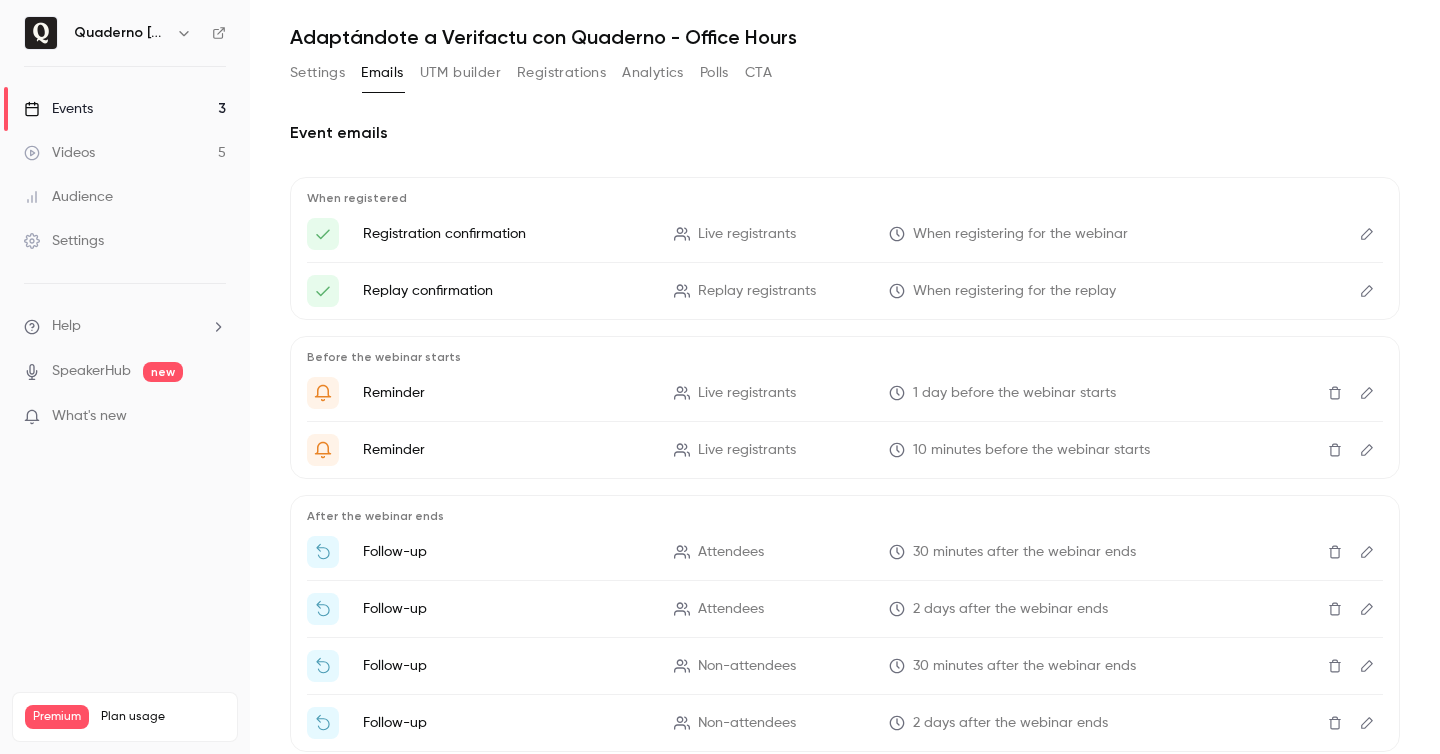 click 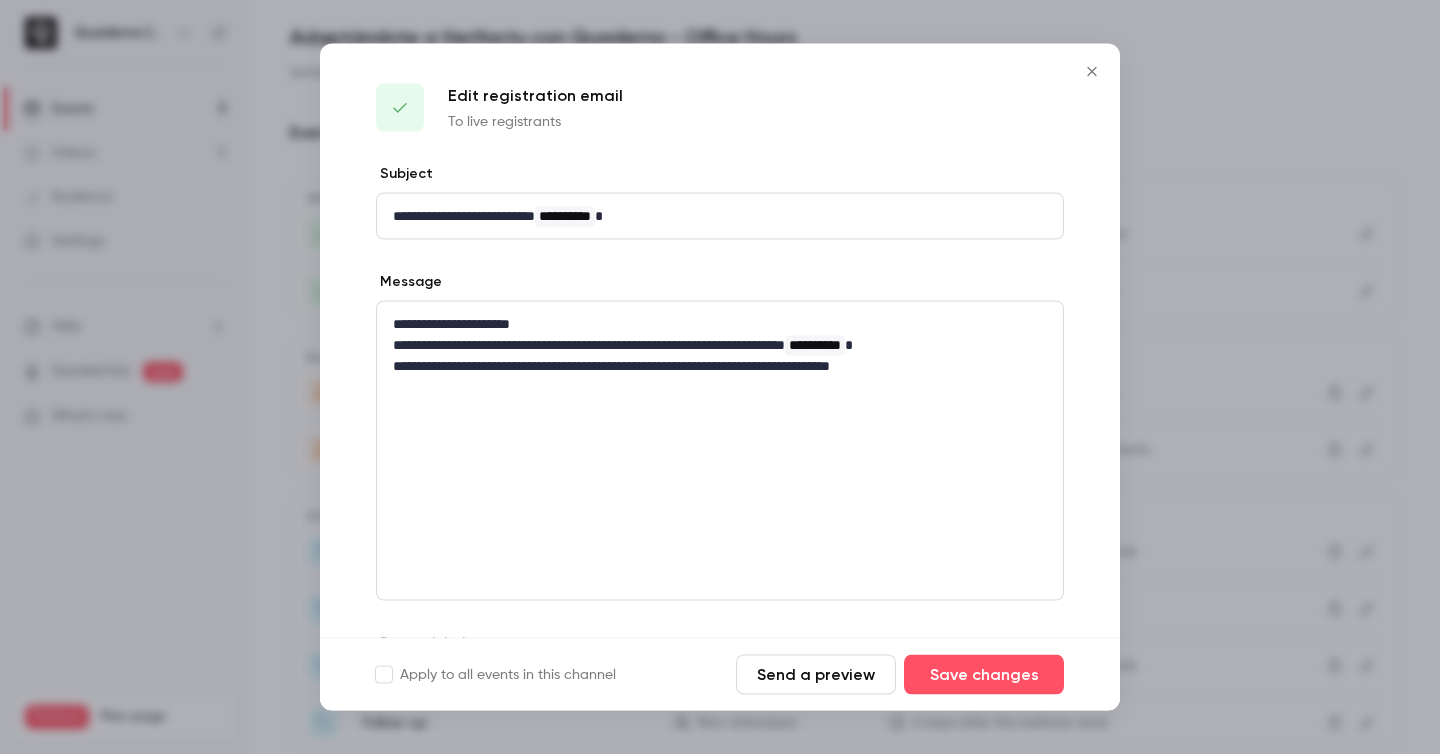 click at bounding box center [720, 377] 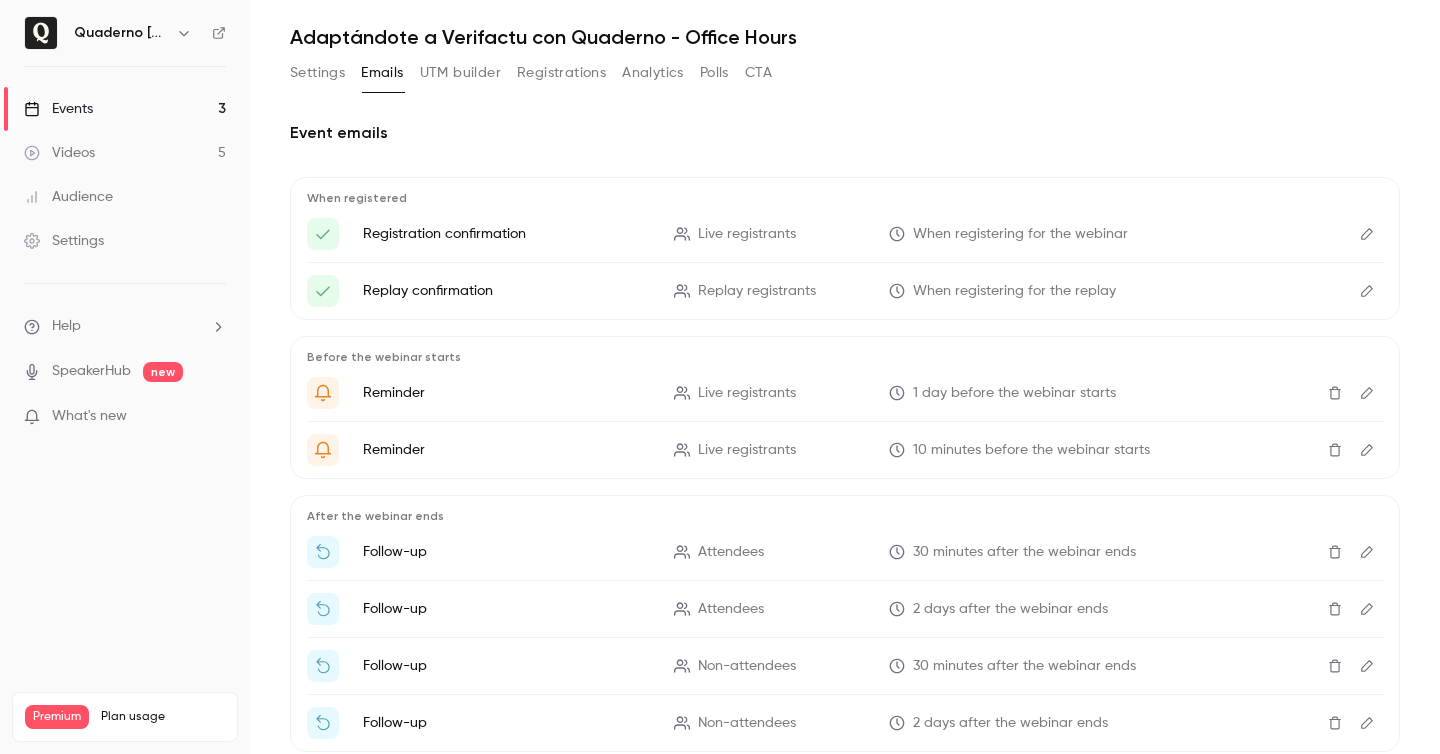 click 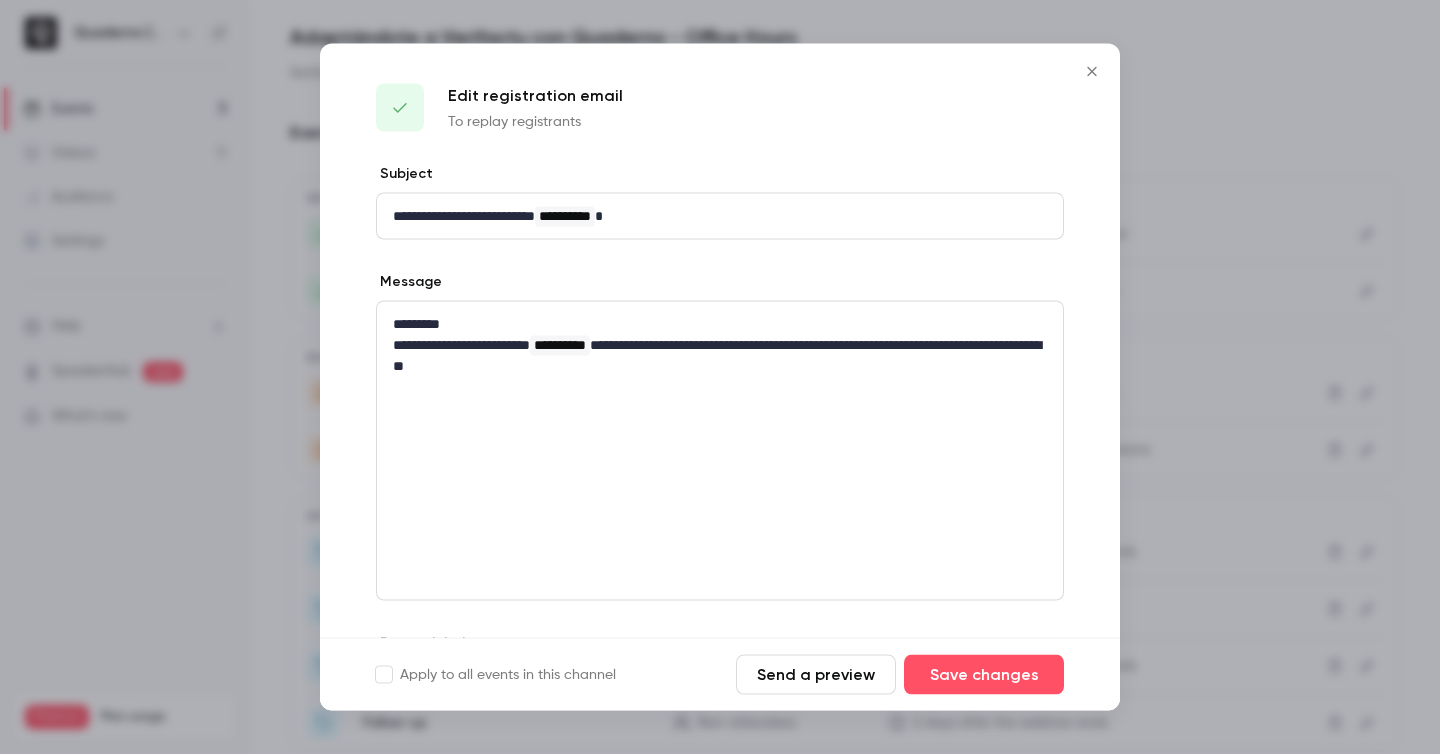 click at bounding box center (720, 377) 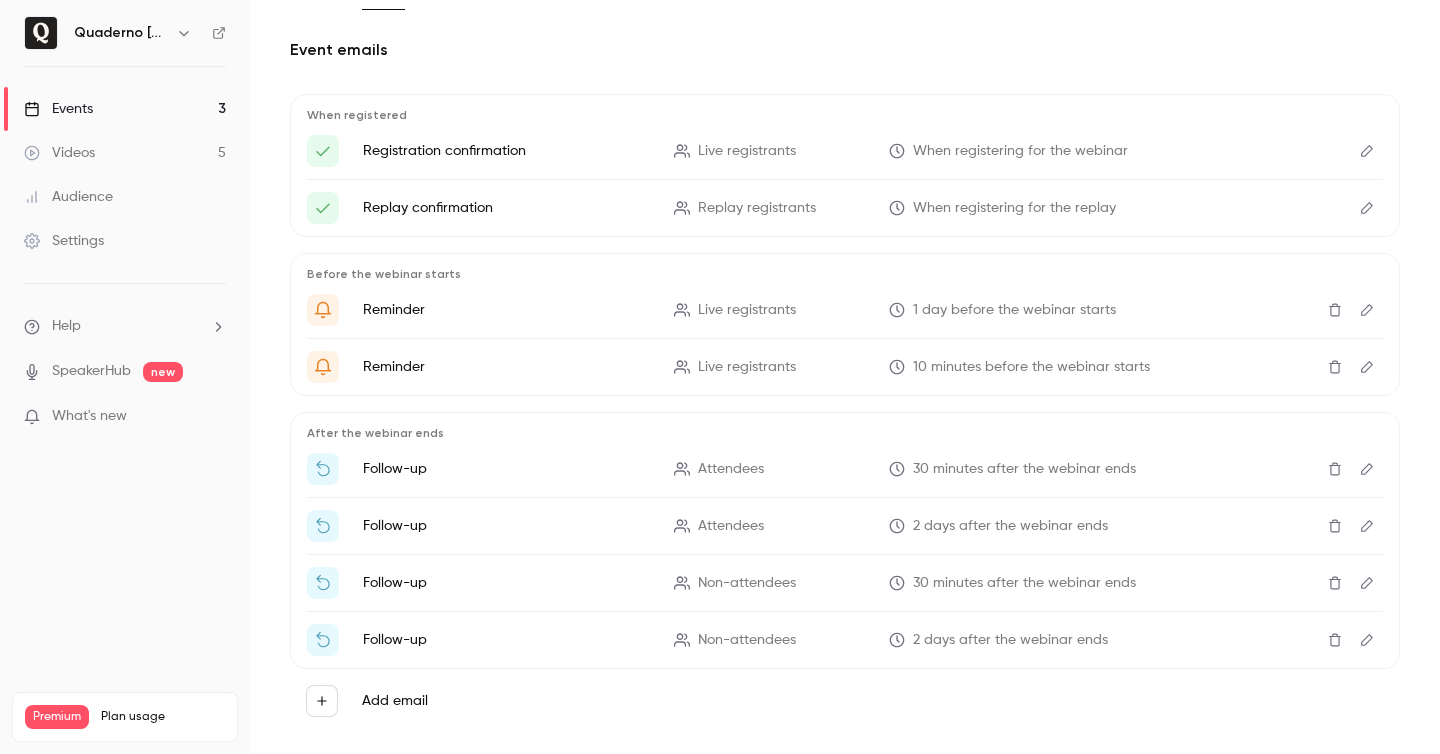scroll, scrollTop: 173, scrollLeft: 0, axis: vertical 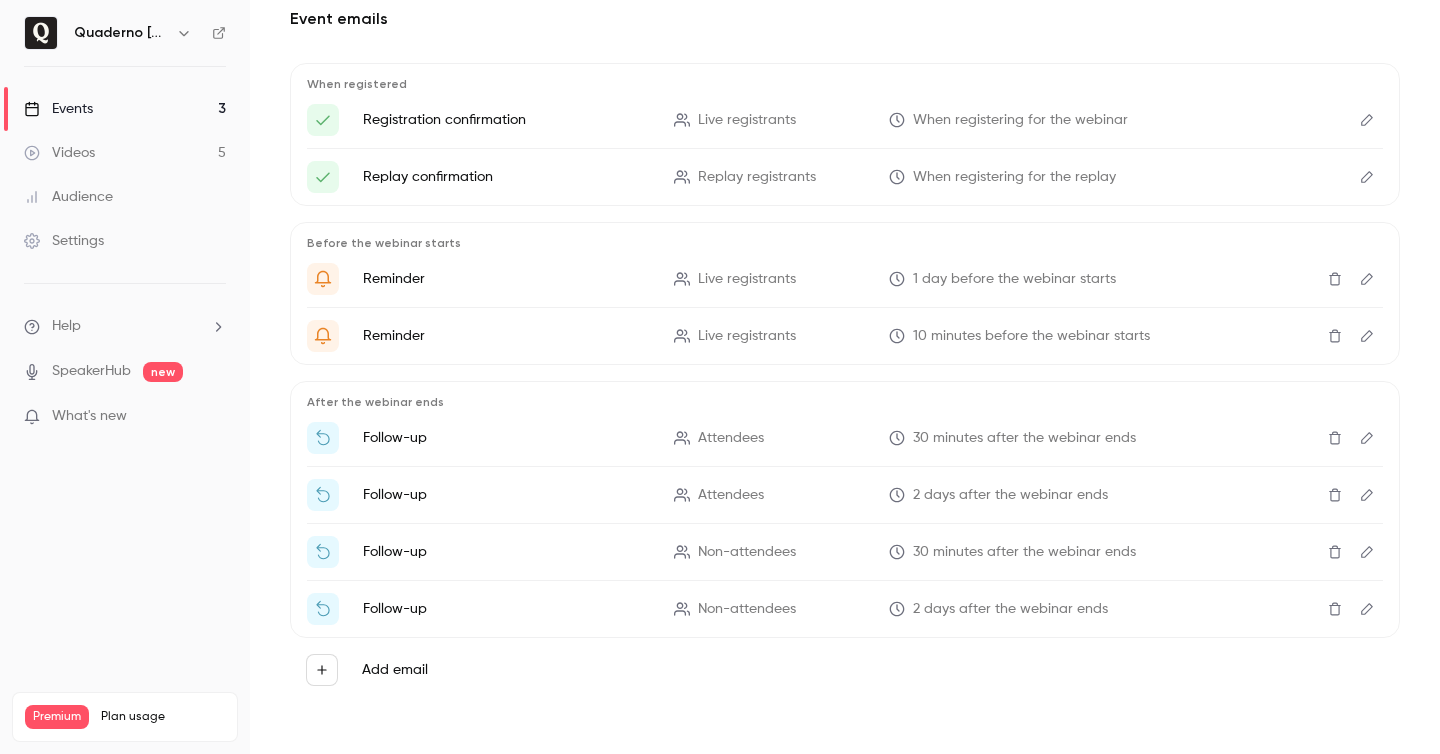 click 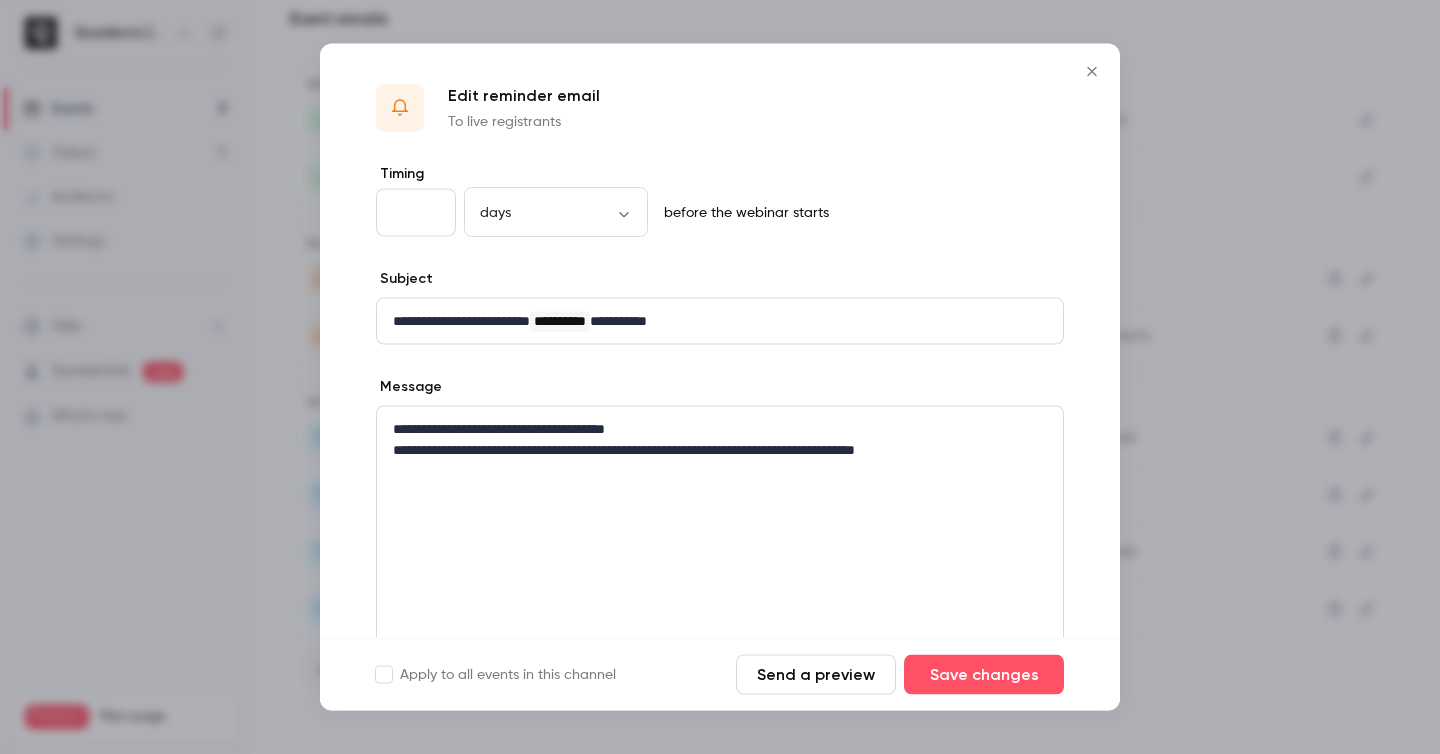 click at bounding box center (720, 377) 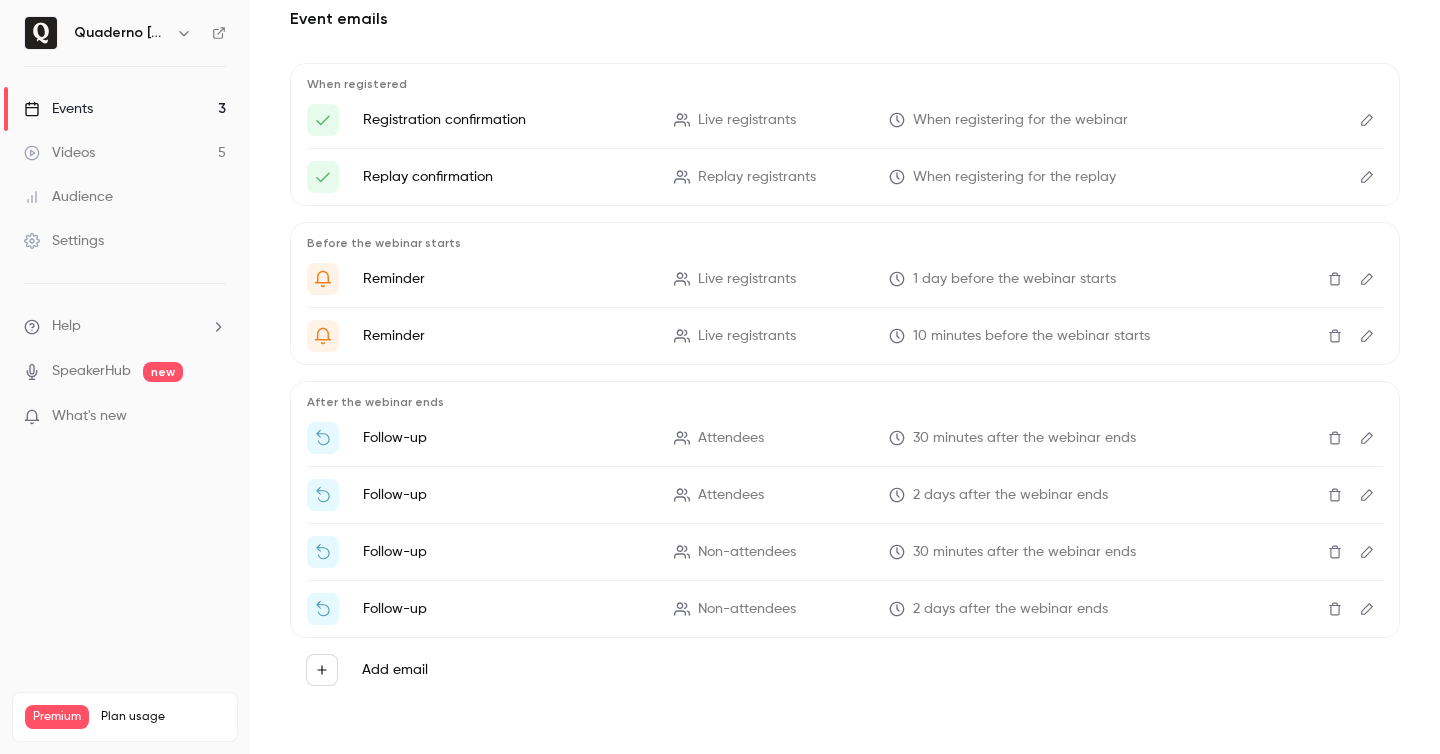 click 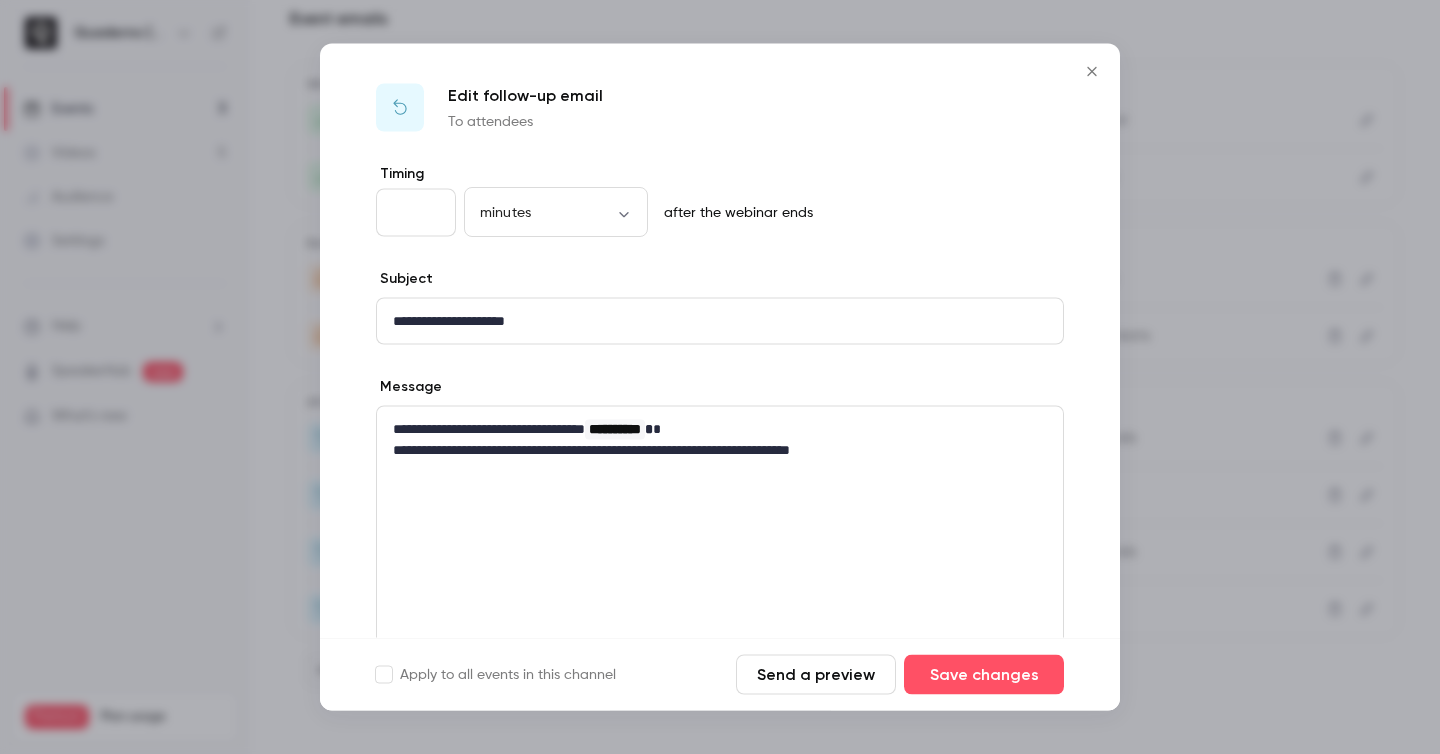 click at bounding box center (720, 377) 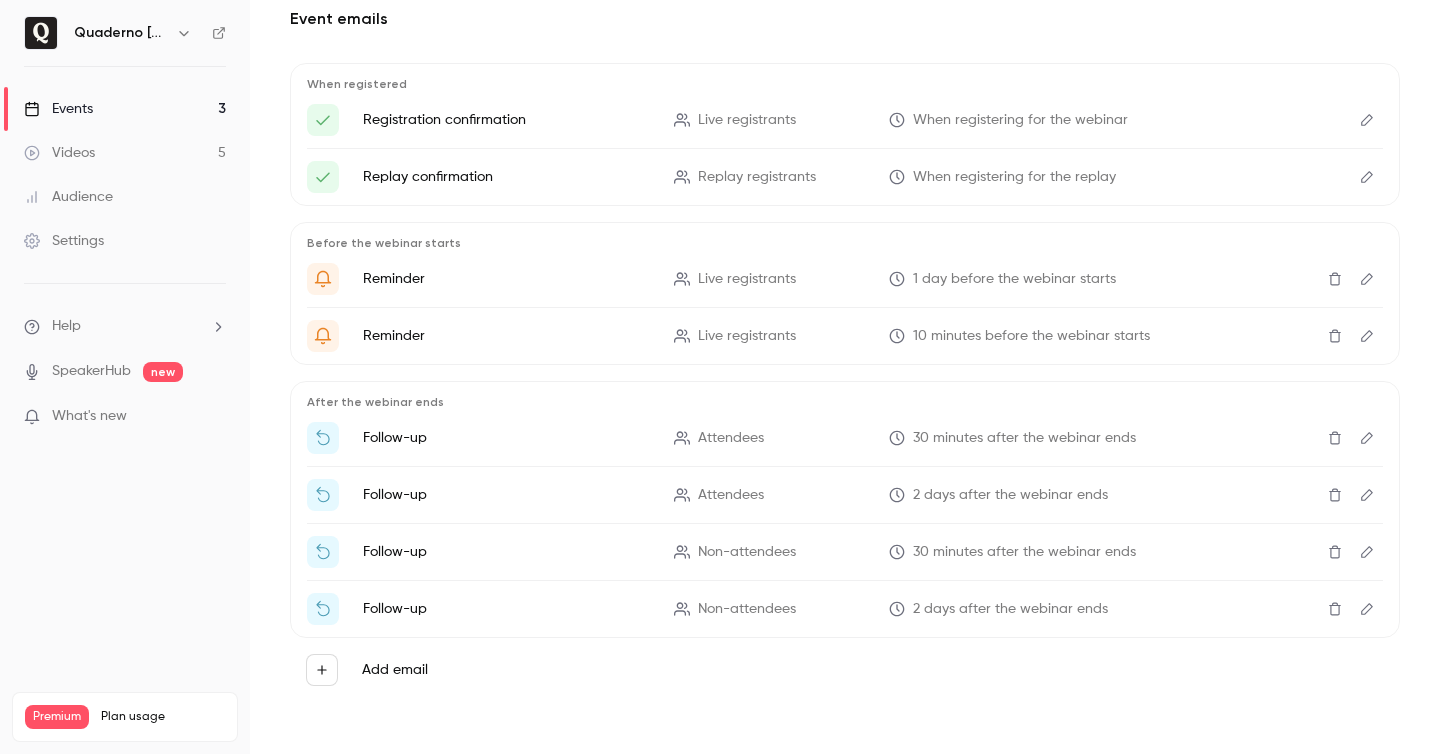 click at bounding box center (1367, 495) 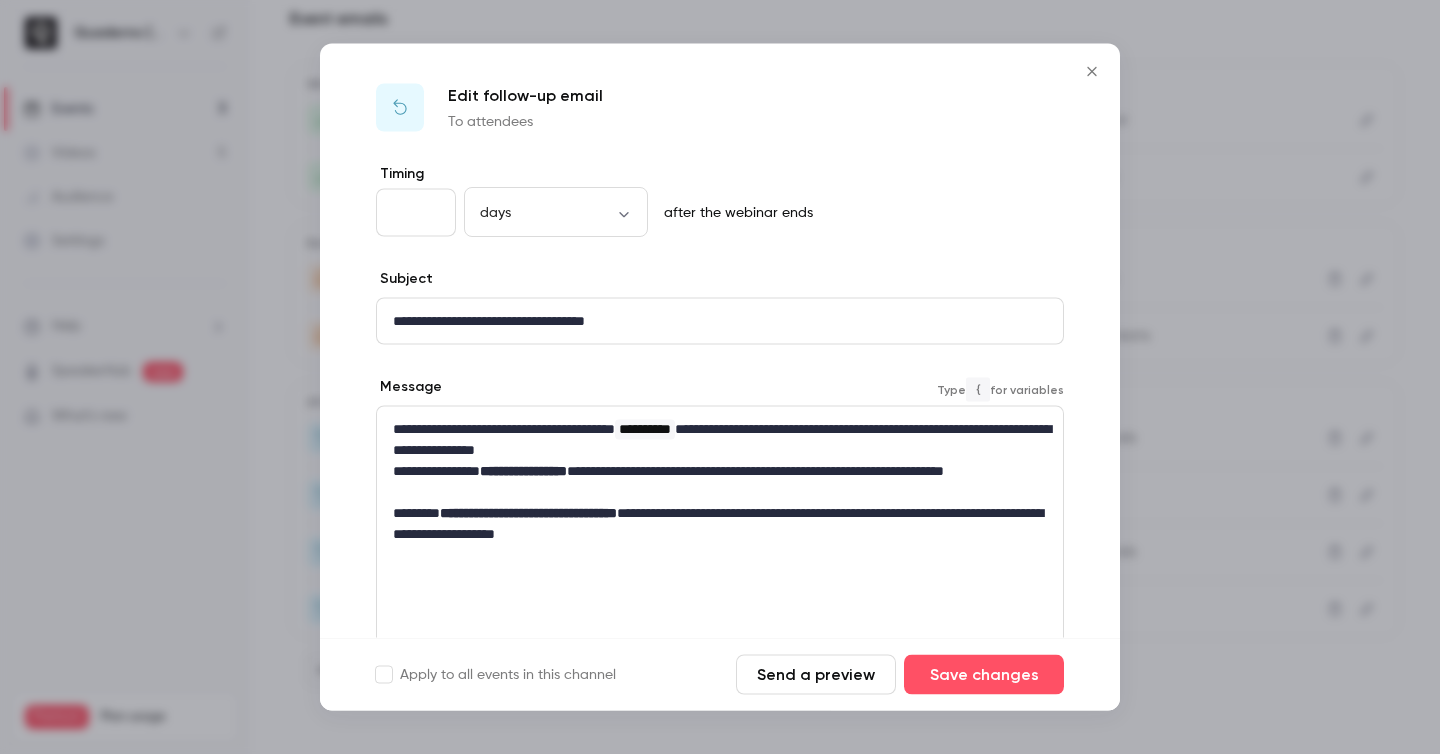 click on "**********" at bounding box center (720, 482) 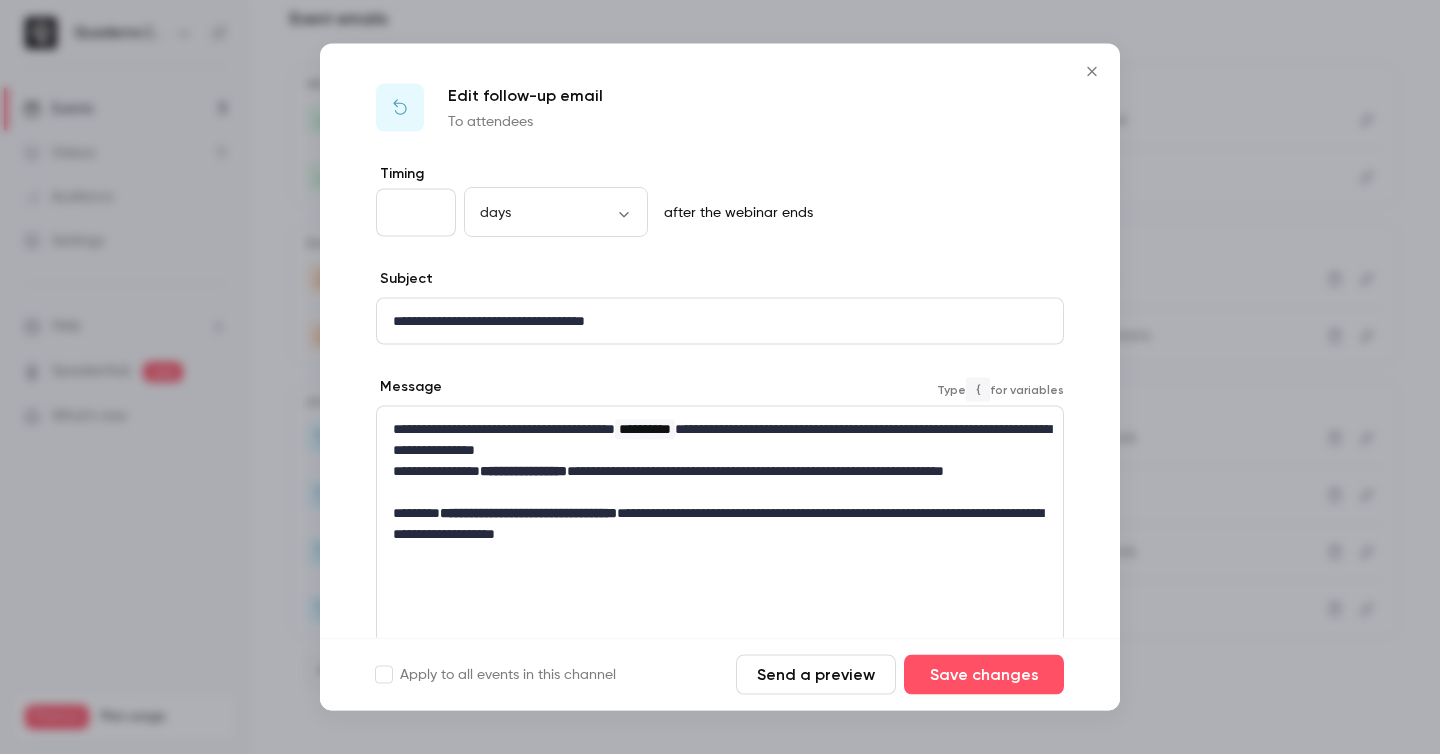 scroll, scrollTop: 1, scrollLeft: 0, axis: vertical 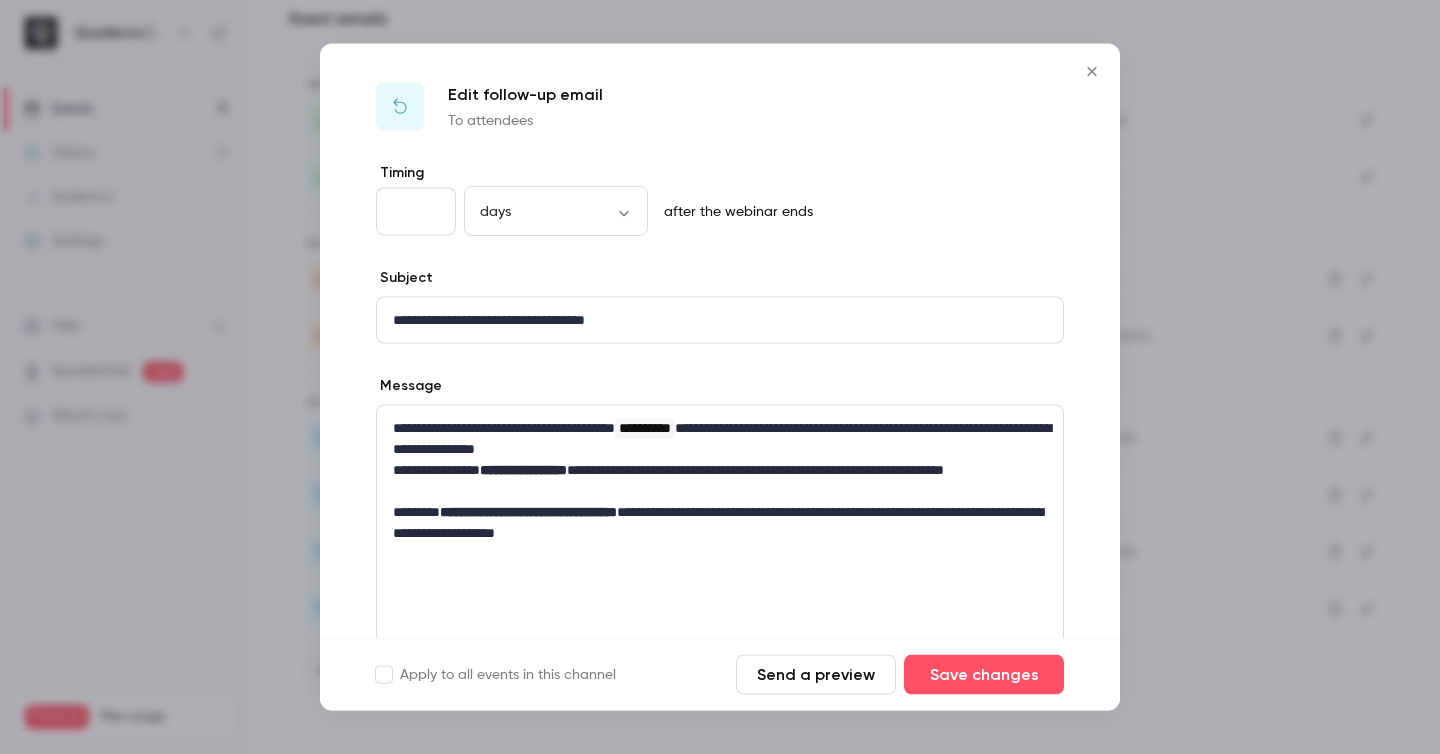 click 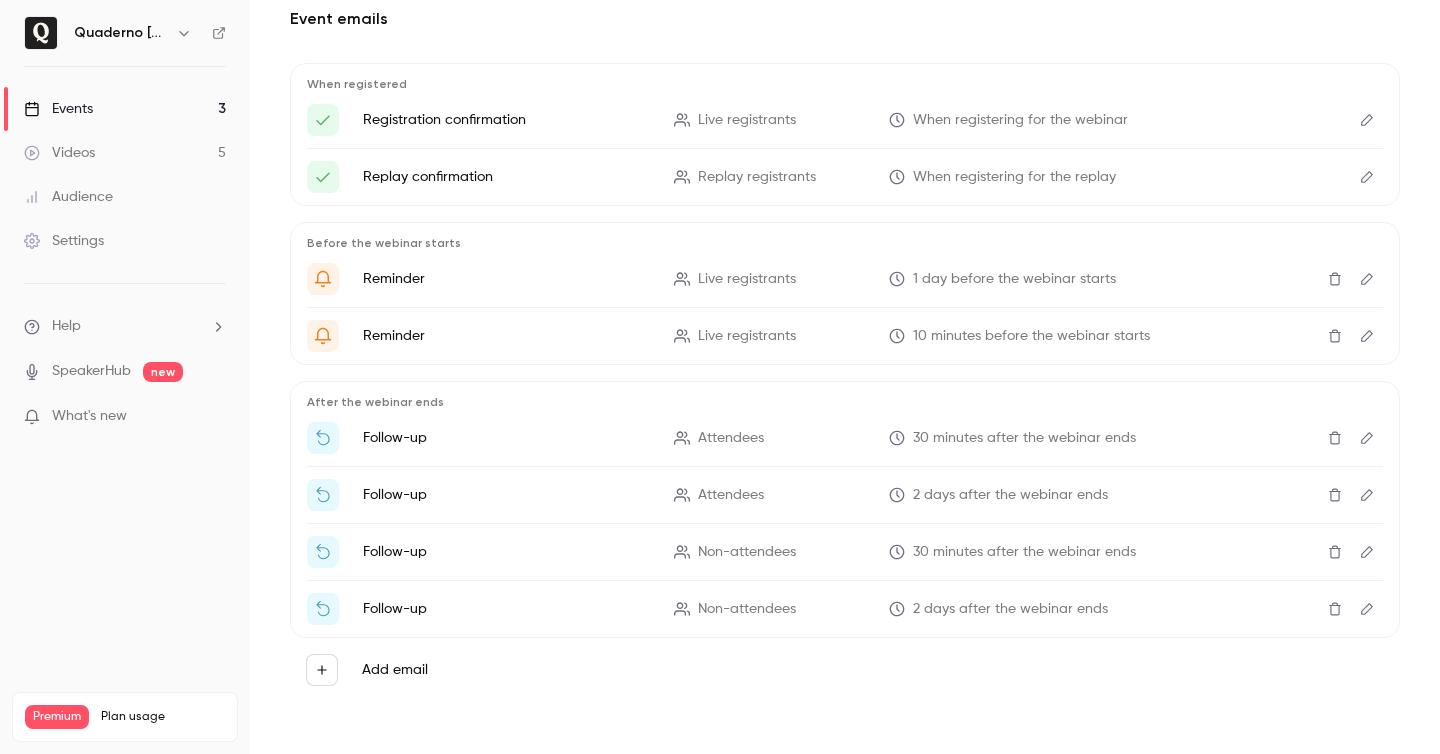 click 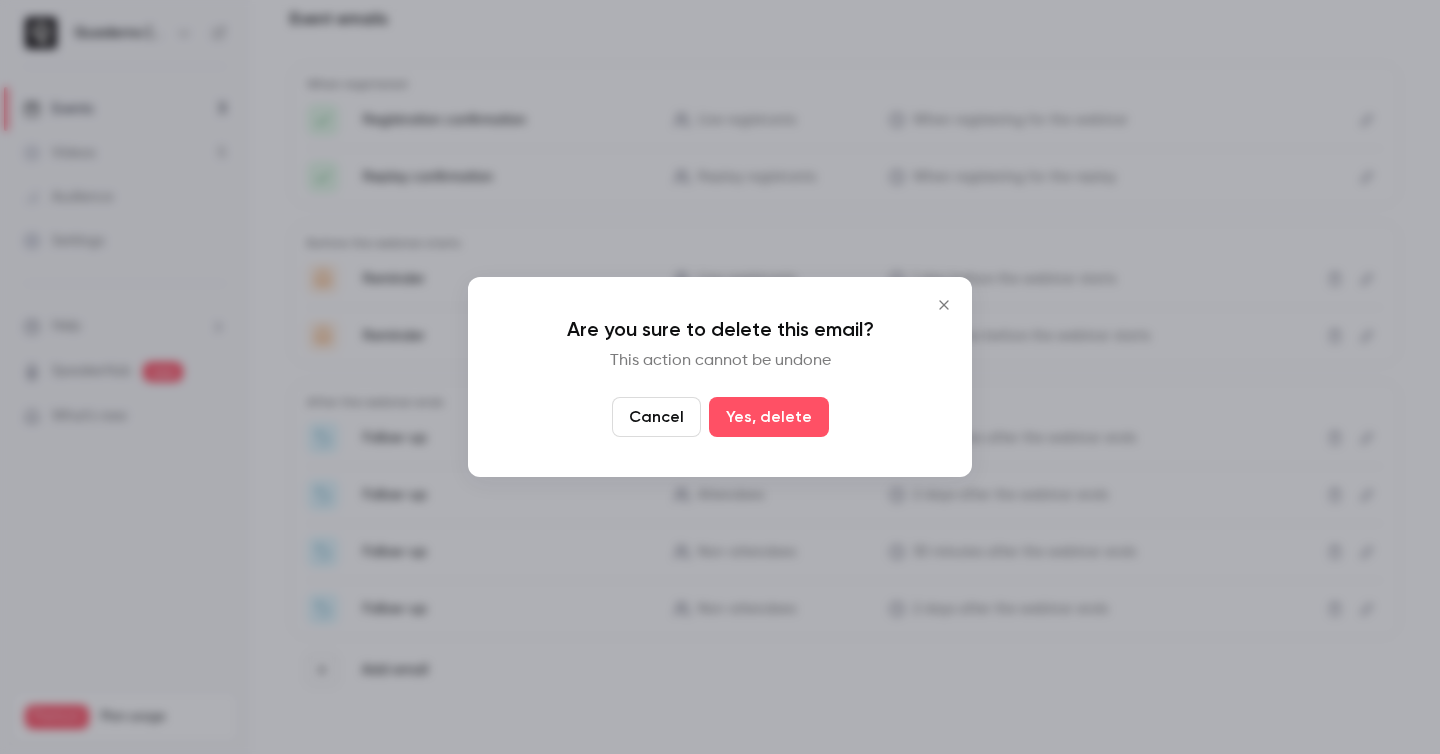 drag, startPoint x: 752, startPoint y: 416, endPoint x: 774, endPoint y: 423, distance: 23.086792 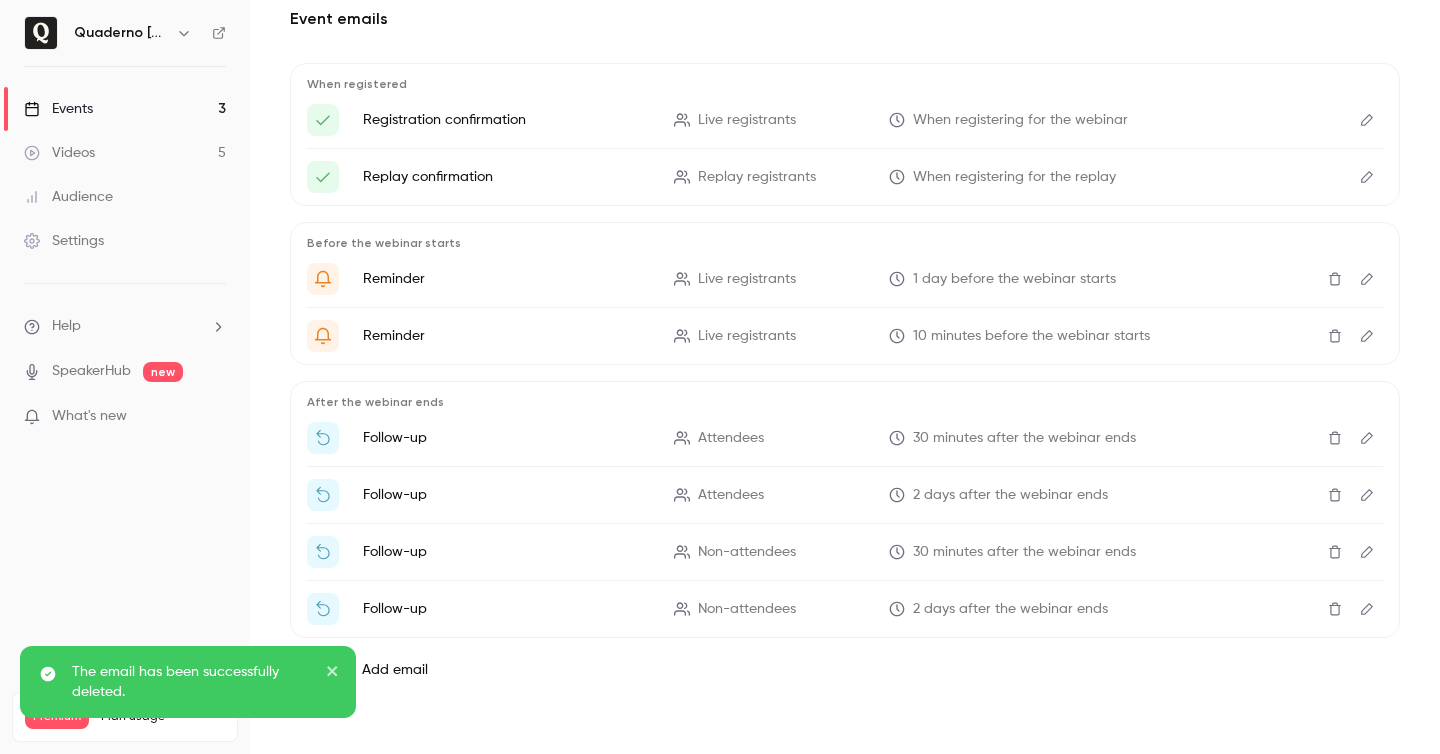 scroll, scrollTop: 116, scrollLeft: 0, axis: vertical 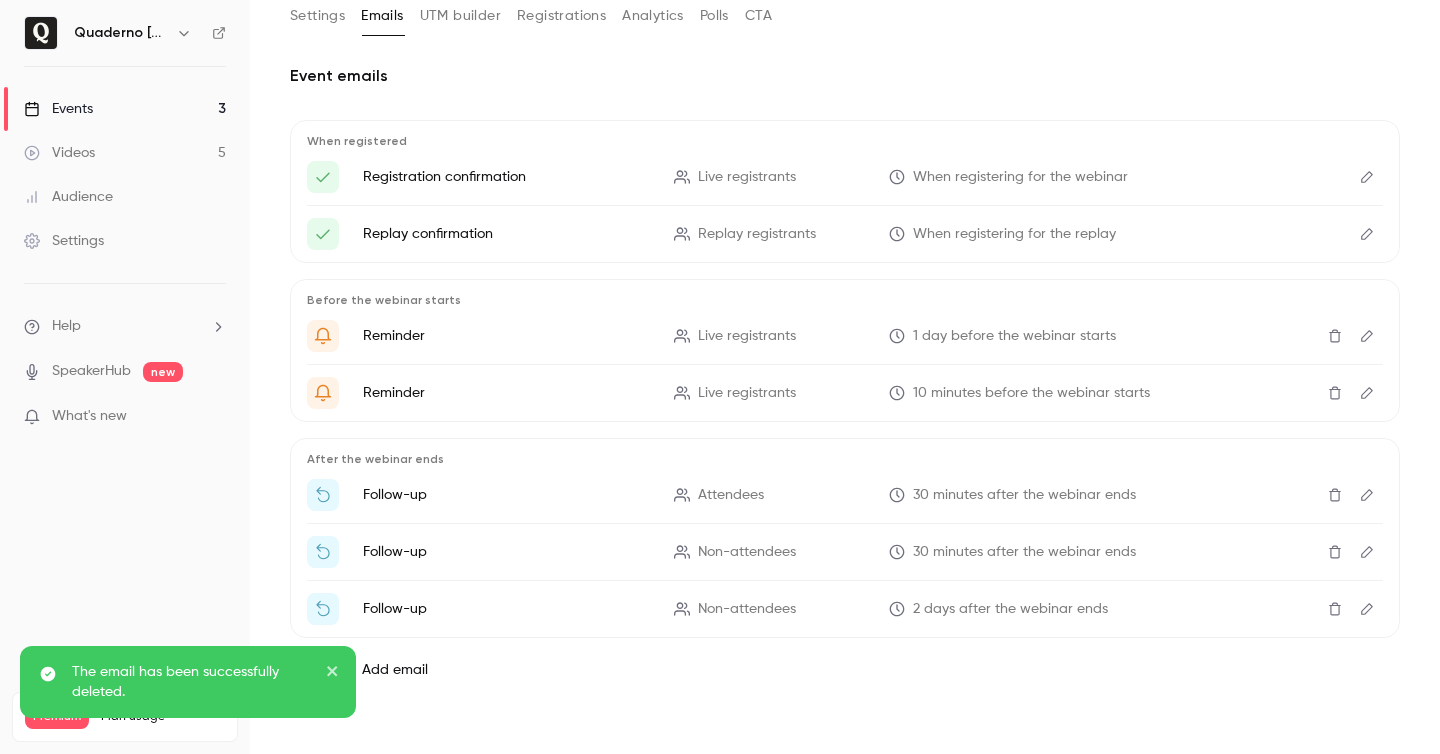 click on "Follow-up" at bounding box center (506, 609) 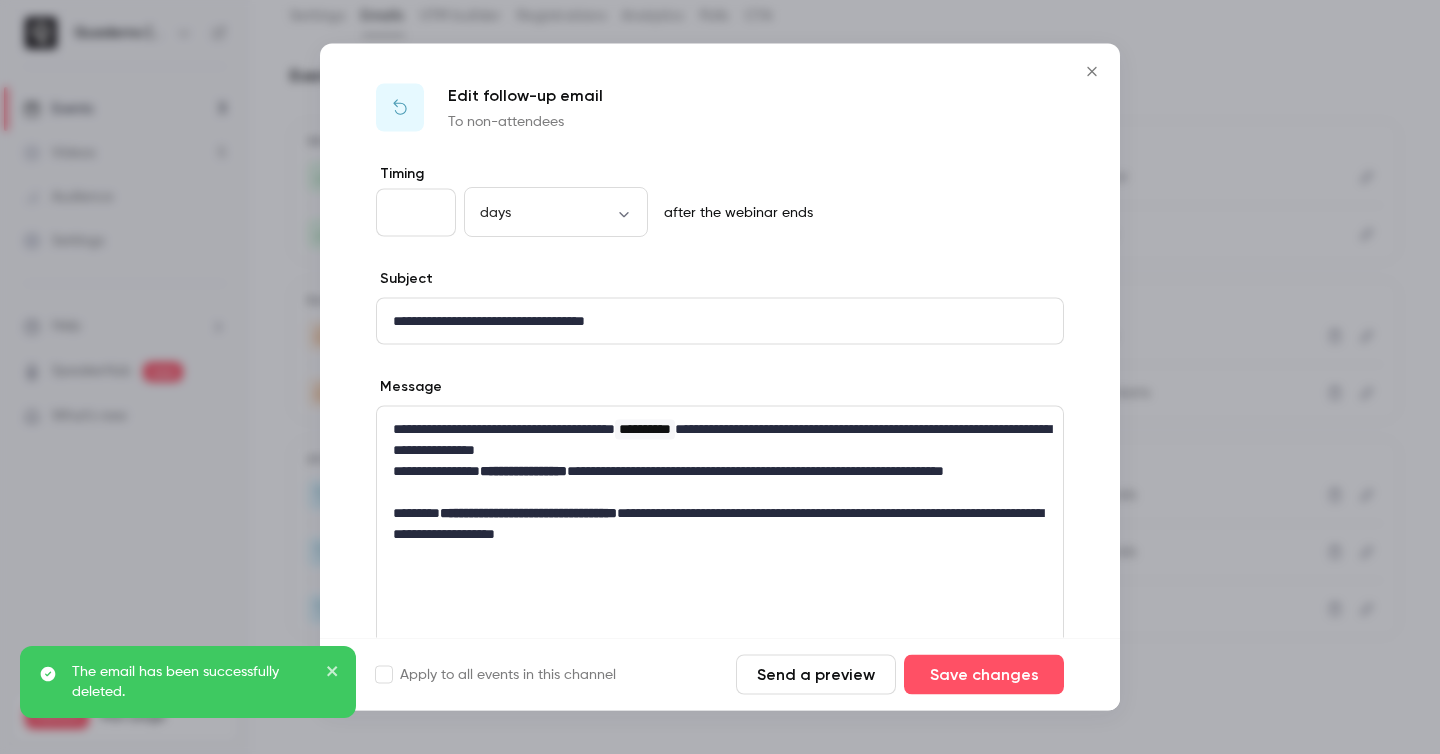 scroll, scrollTop: 69, scrollLeft: 0, axis: vertical 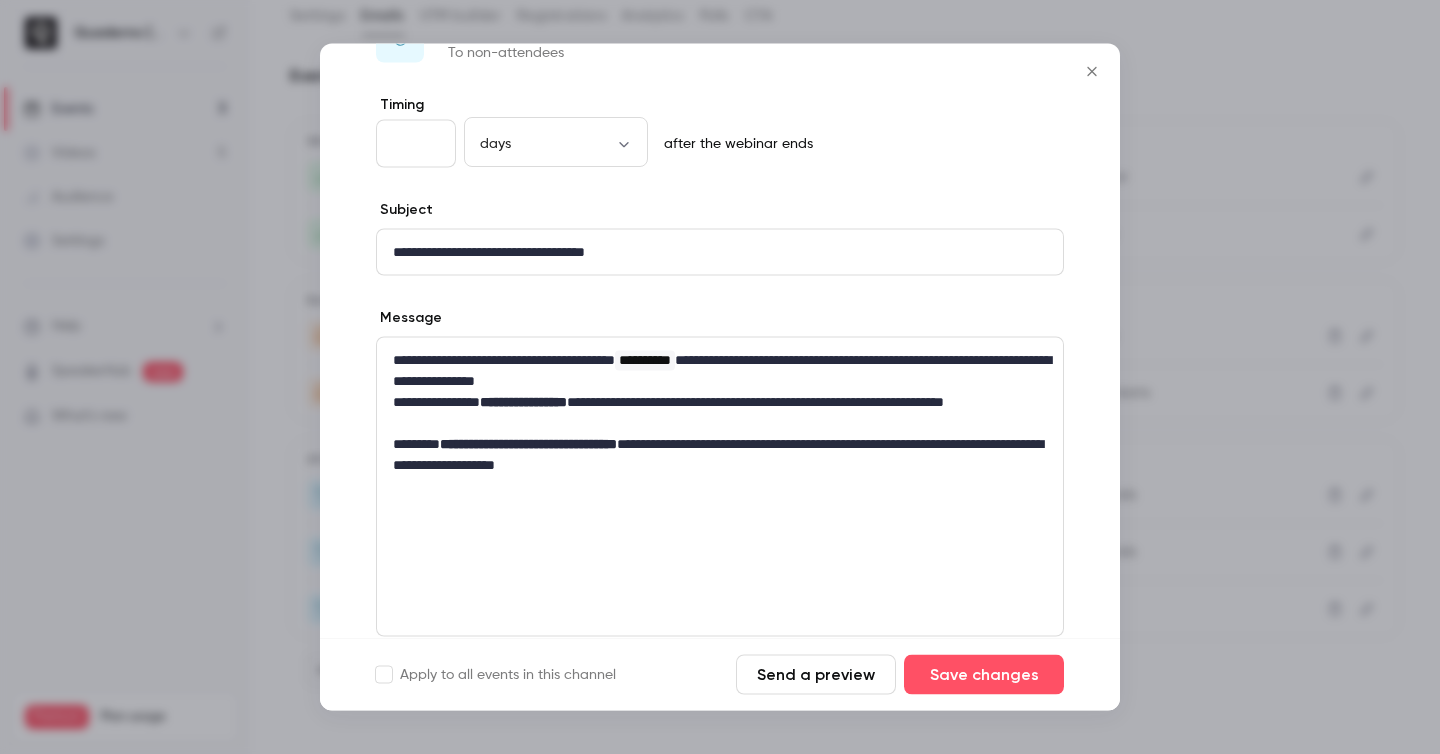 click at bounding box center (720, 377) 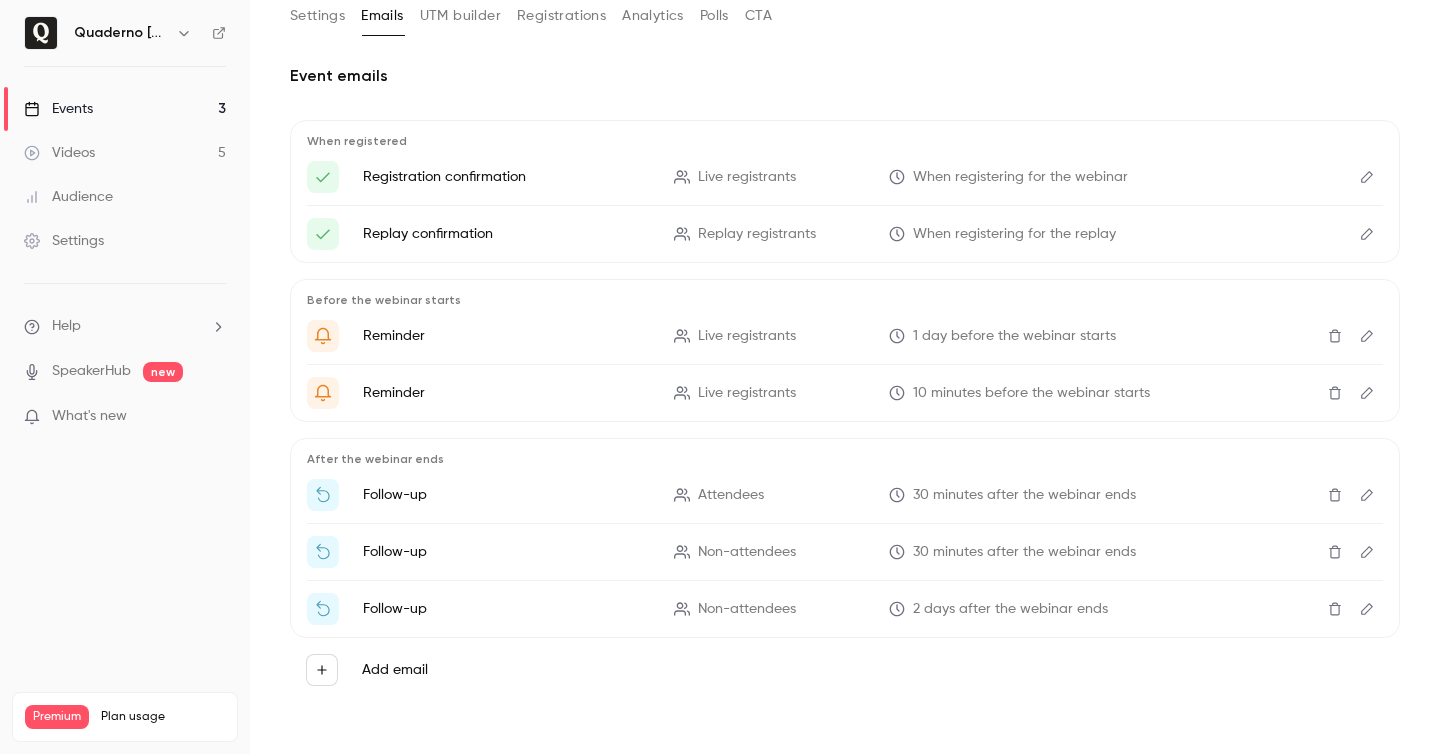 click 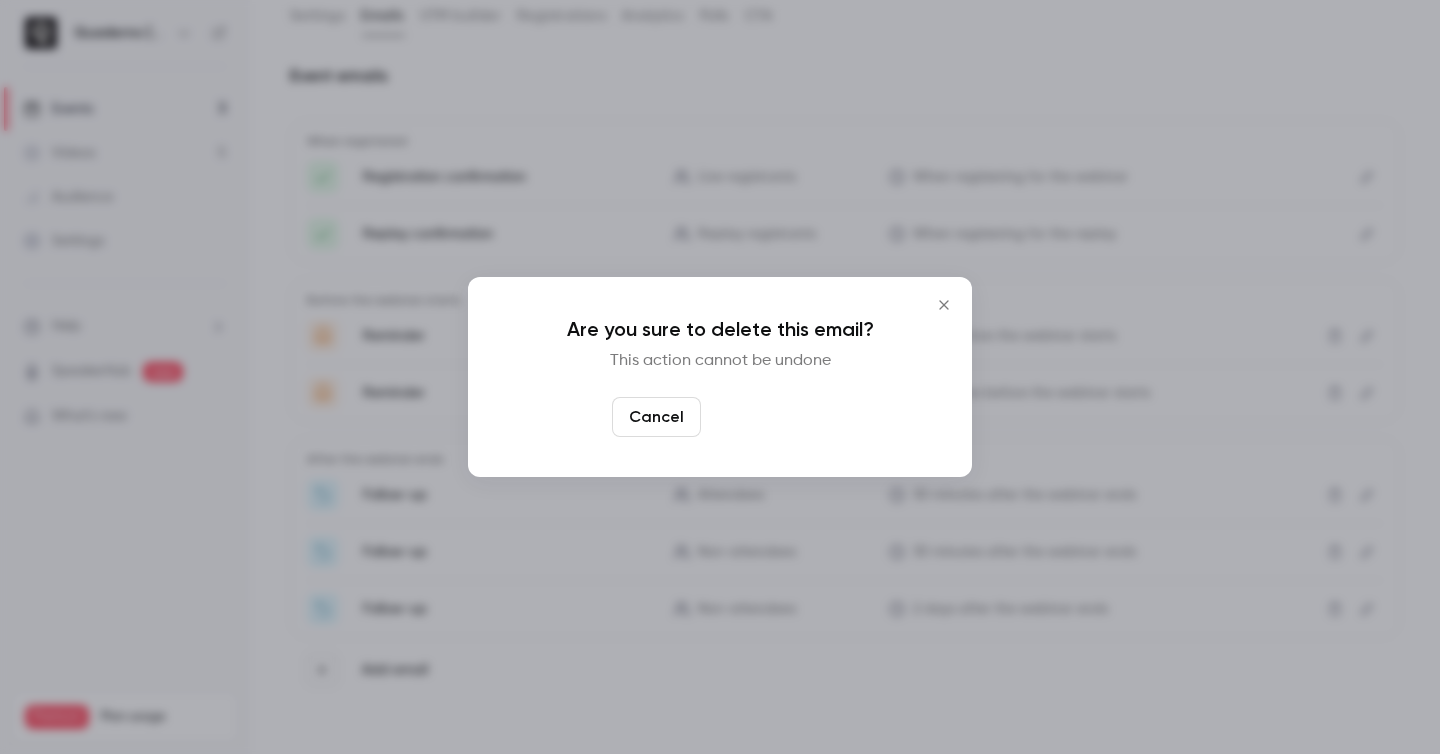 click on "Yes, delete" at bounding box center (769, 417) 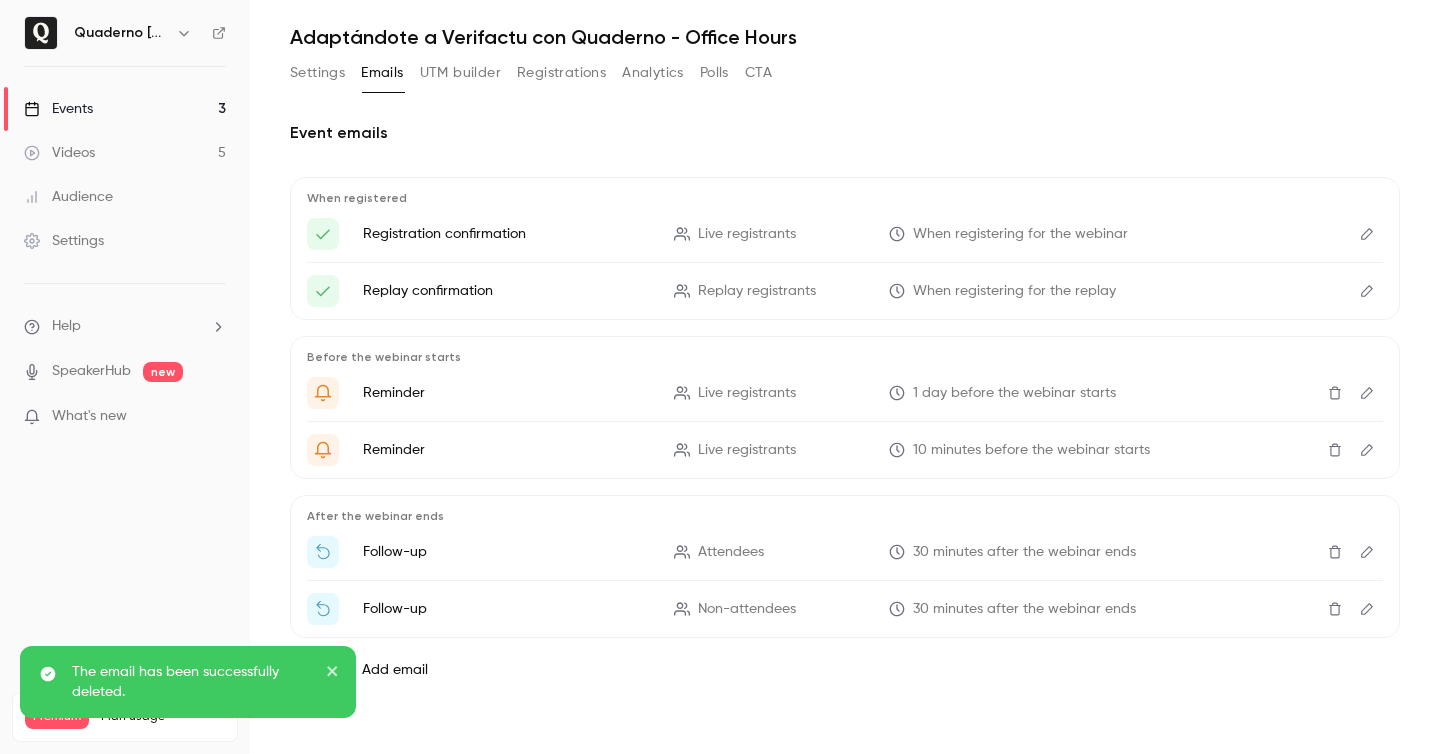 scroll, scrollTop: 0, scrollLeft: 0, axis: both 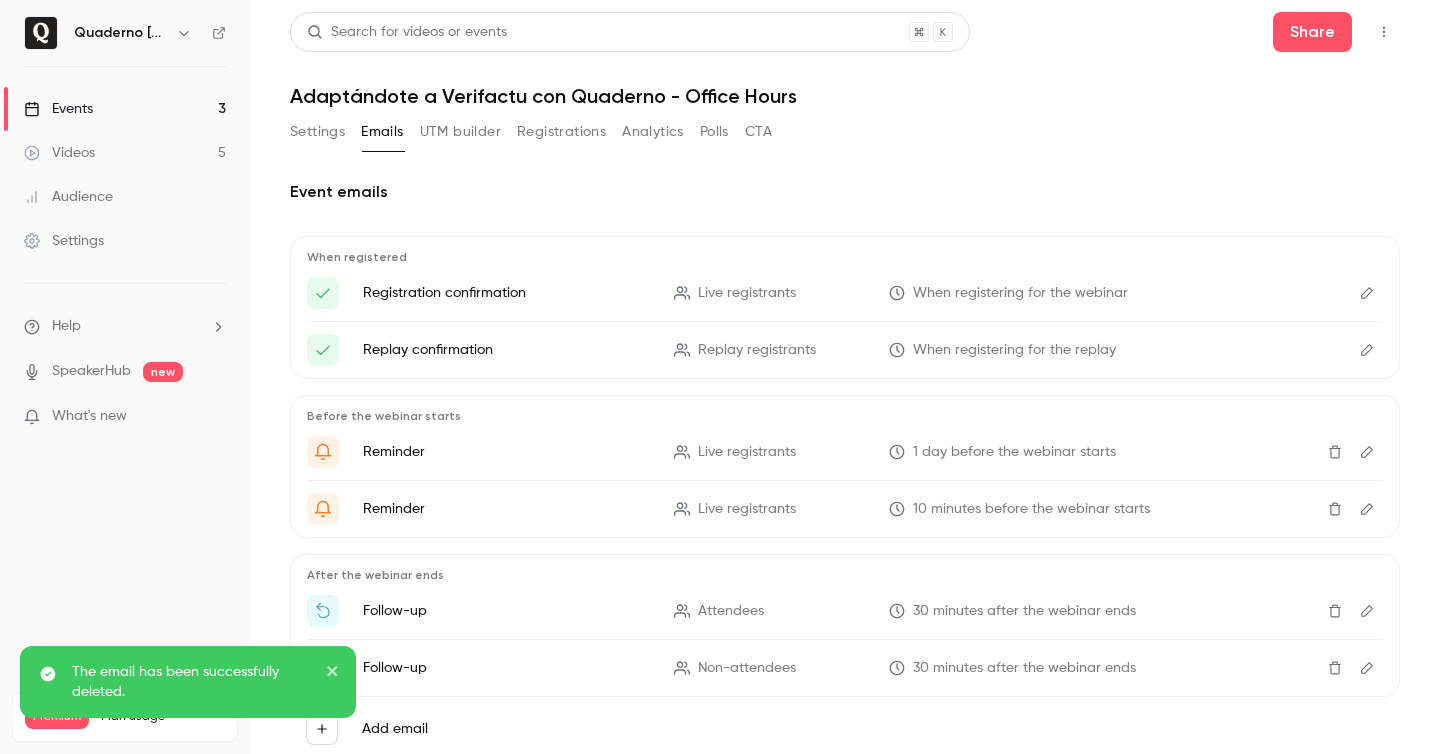 click on "Registrations" at bounding box center (561, 132) 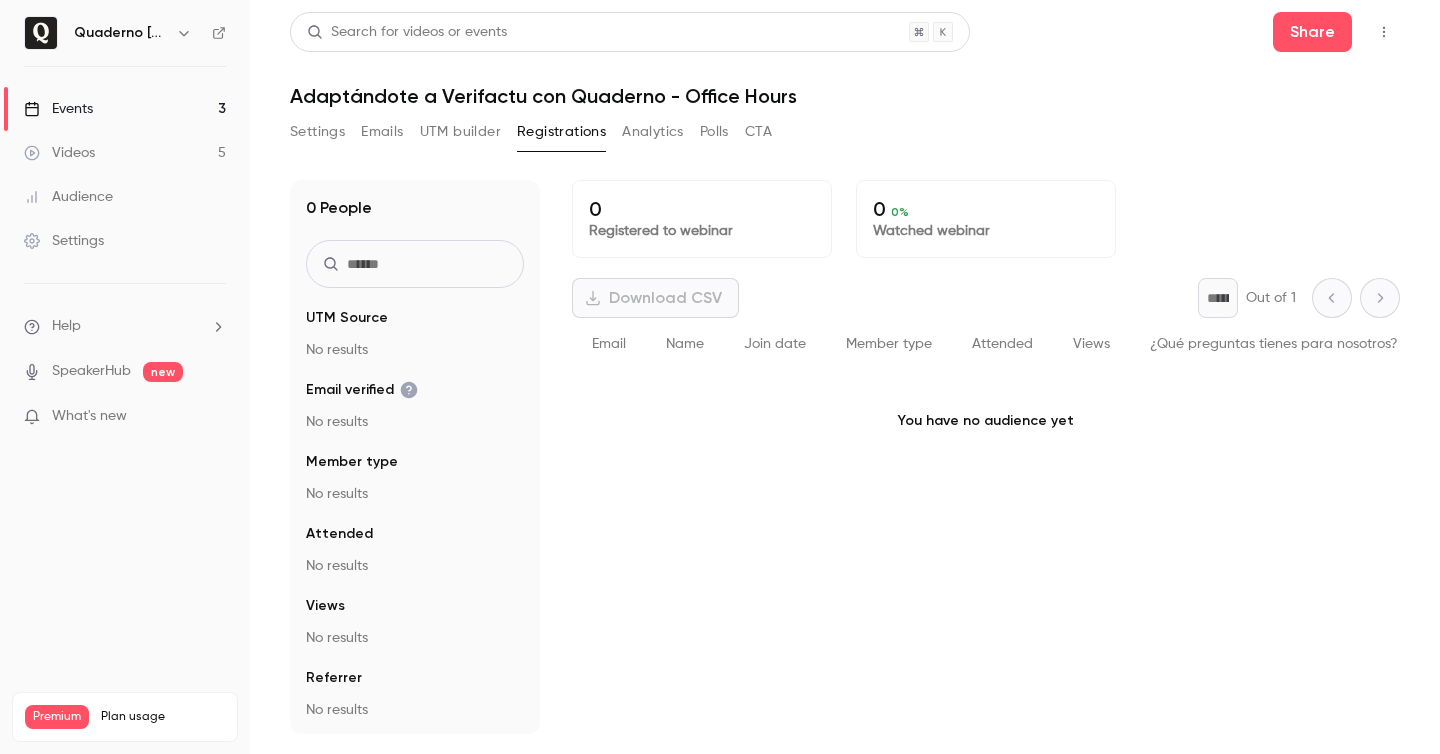 click on "Settings" at bounding box center [64, 241] 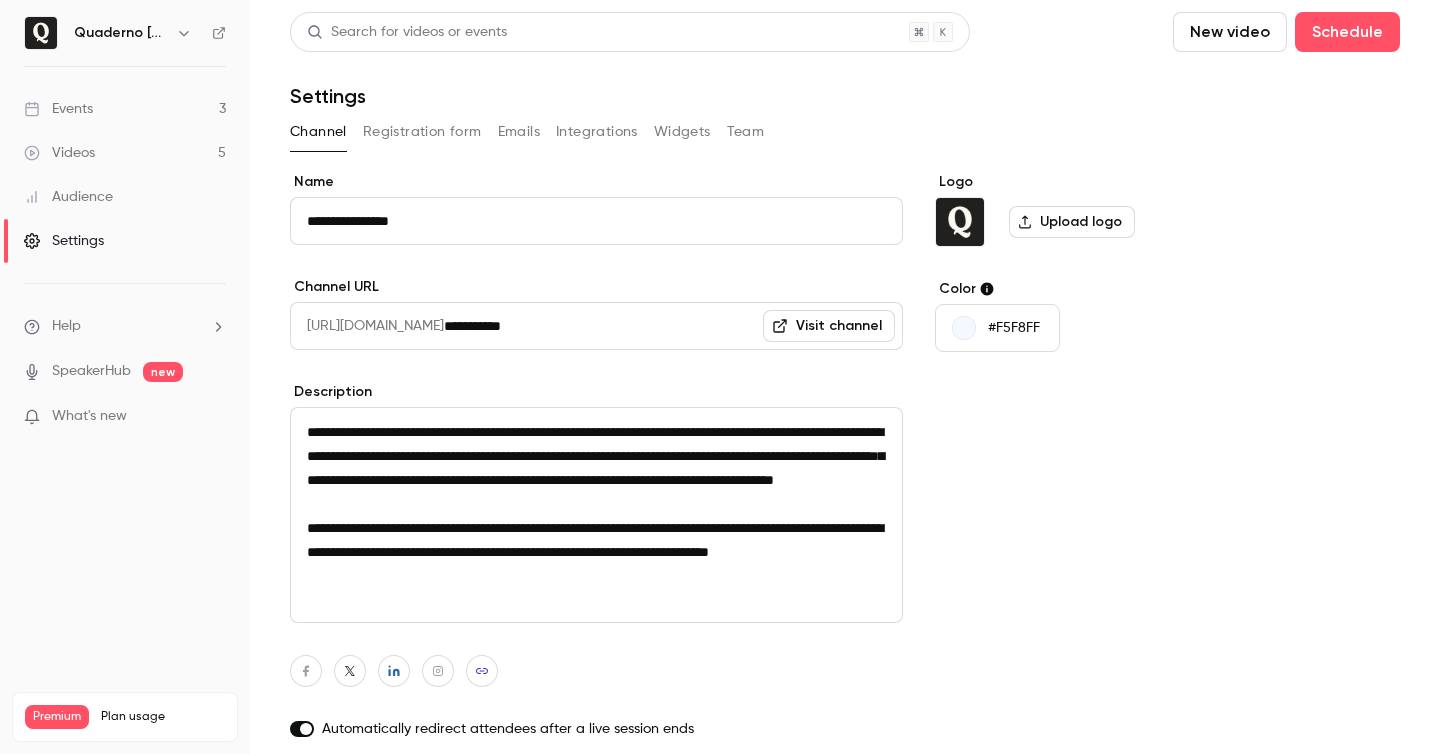 scroll, scrollTop: 197, scrollLeft: 0, axis: vertical 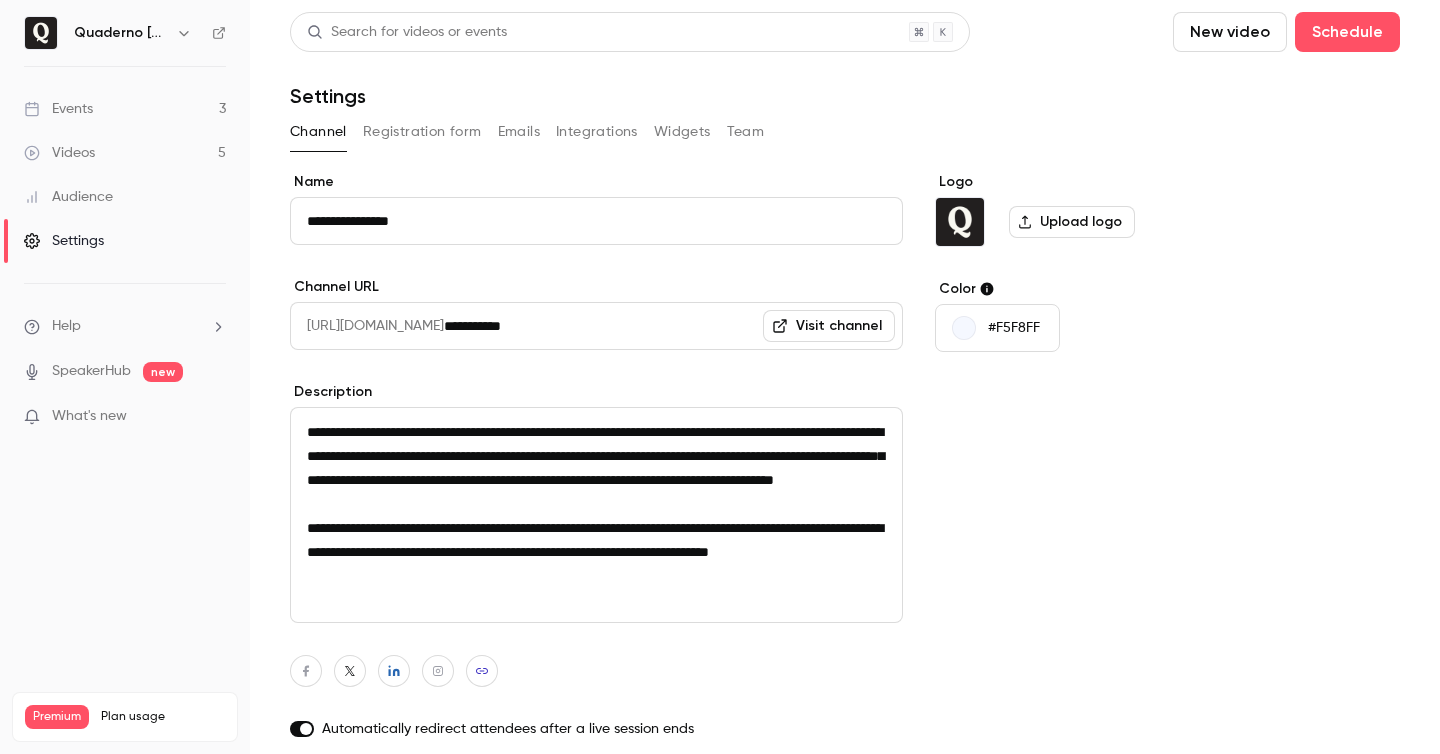 drag, startPoint x: 370, startPoint y: 110, endPoint x: 429, endPoint y: 129, distance: 61.983868 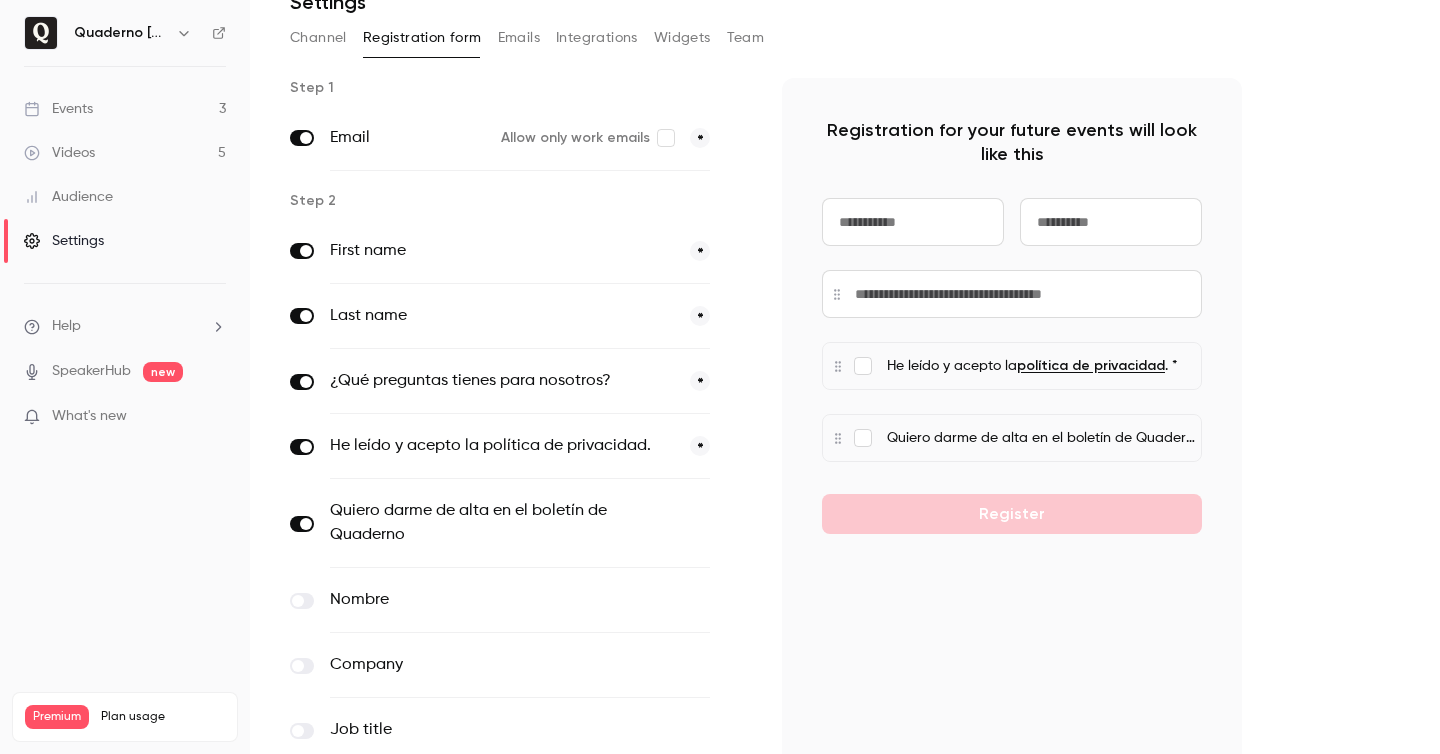 scroll, scrollTop: 121, scrollLeft: 0, axis: vertical 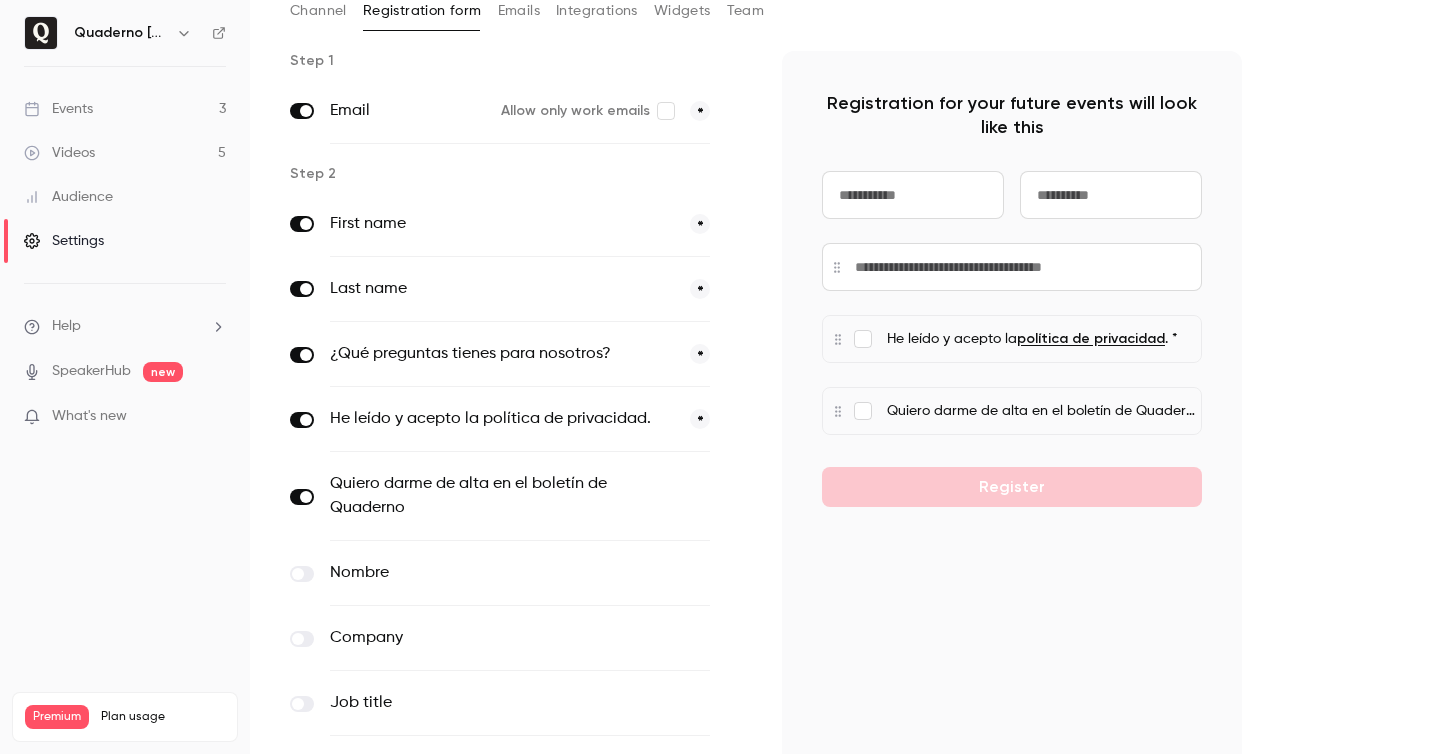 click at bounding box center (302, 574) 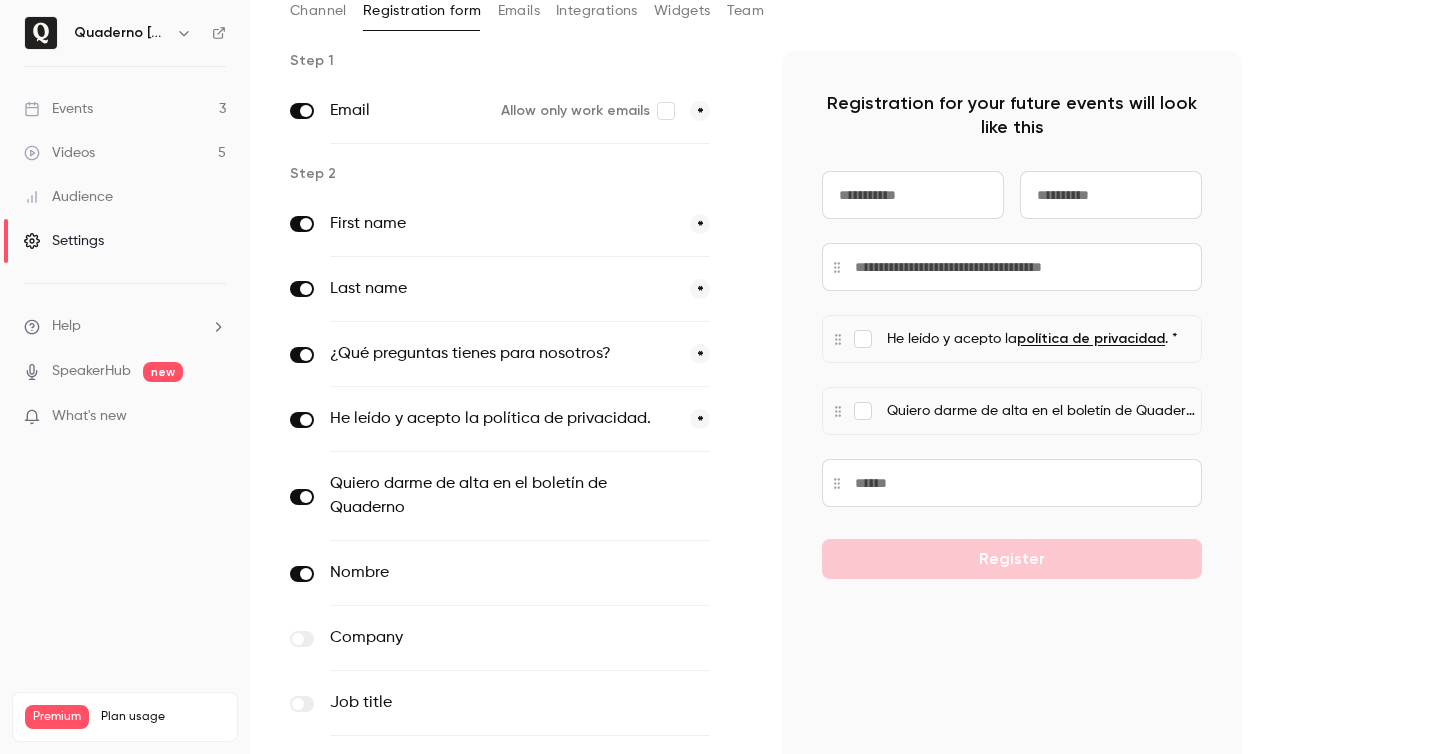 click at bounding box center [302, 224] 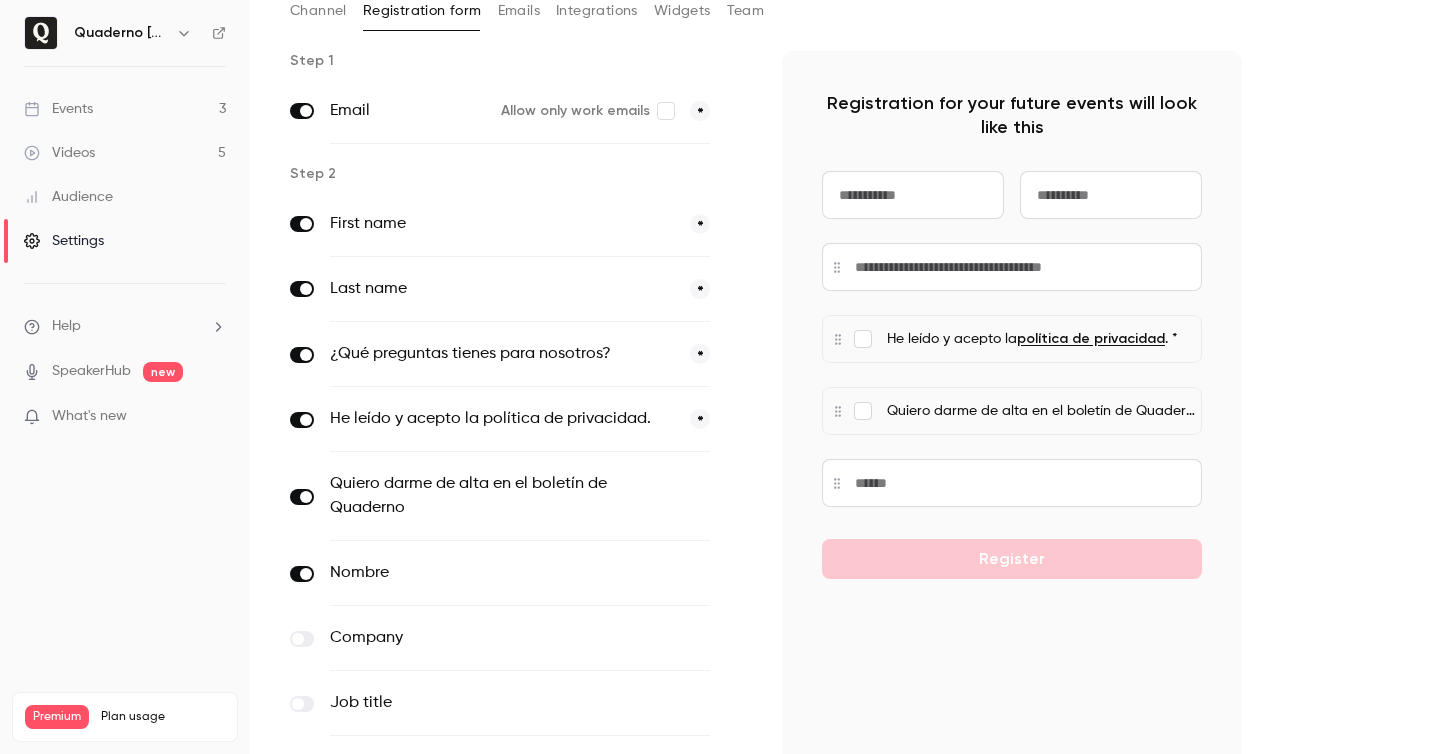 scroll, scrollTop: 122, scrollLeft: 0, axis: vertical 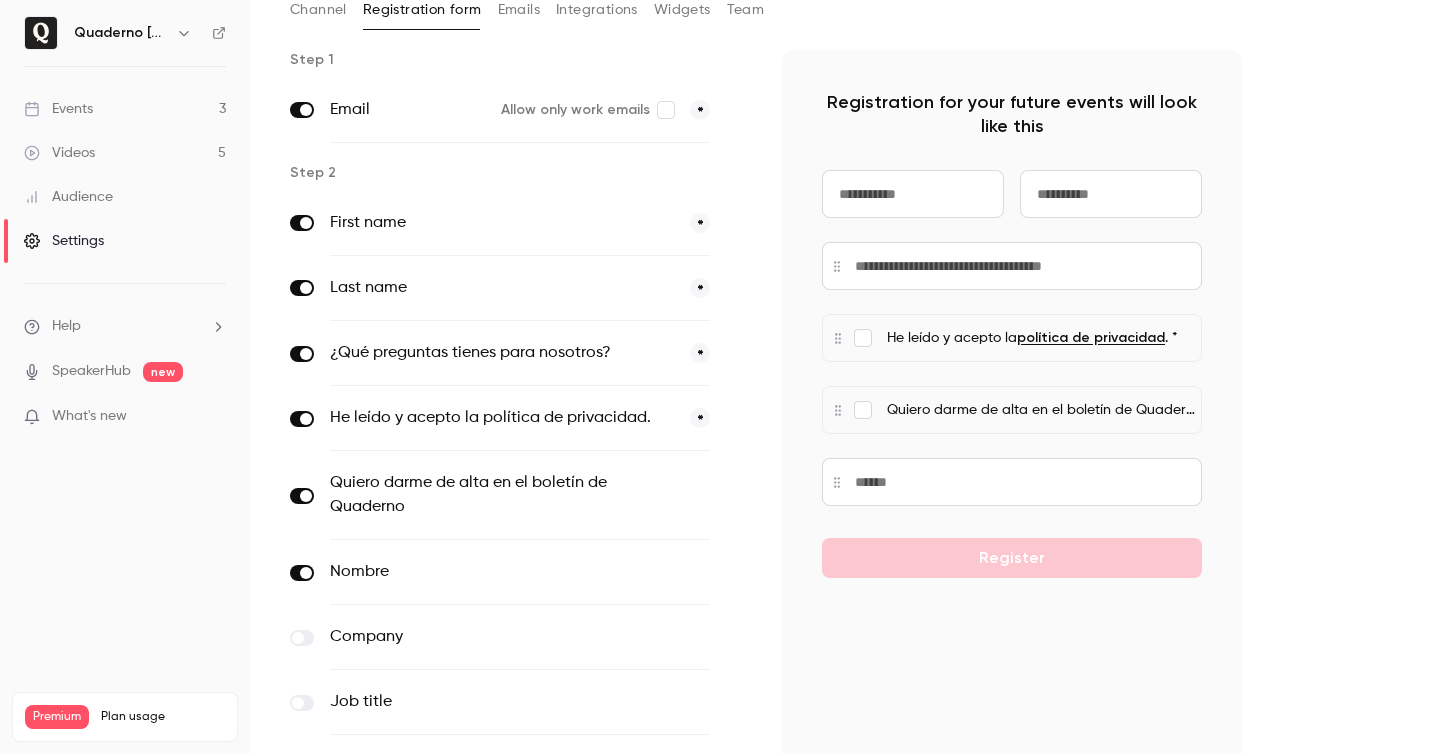 click at bounding box center (306, 223) 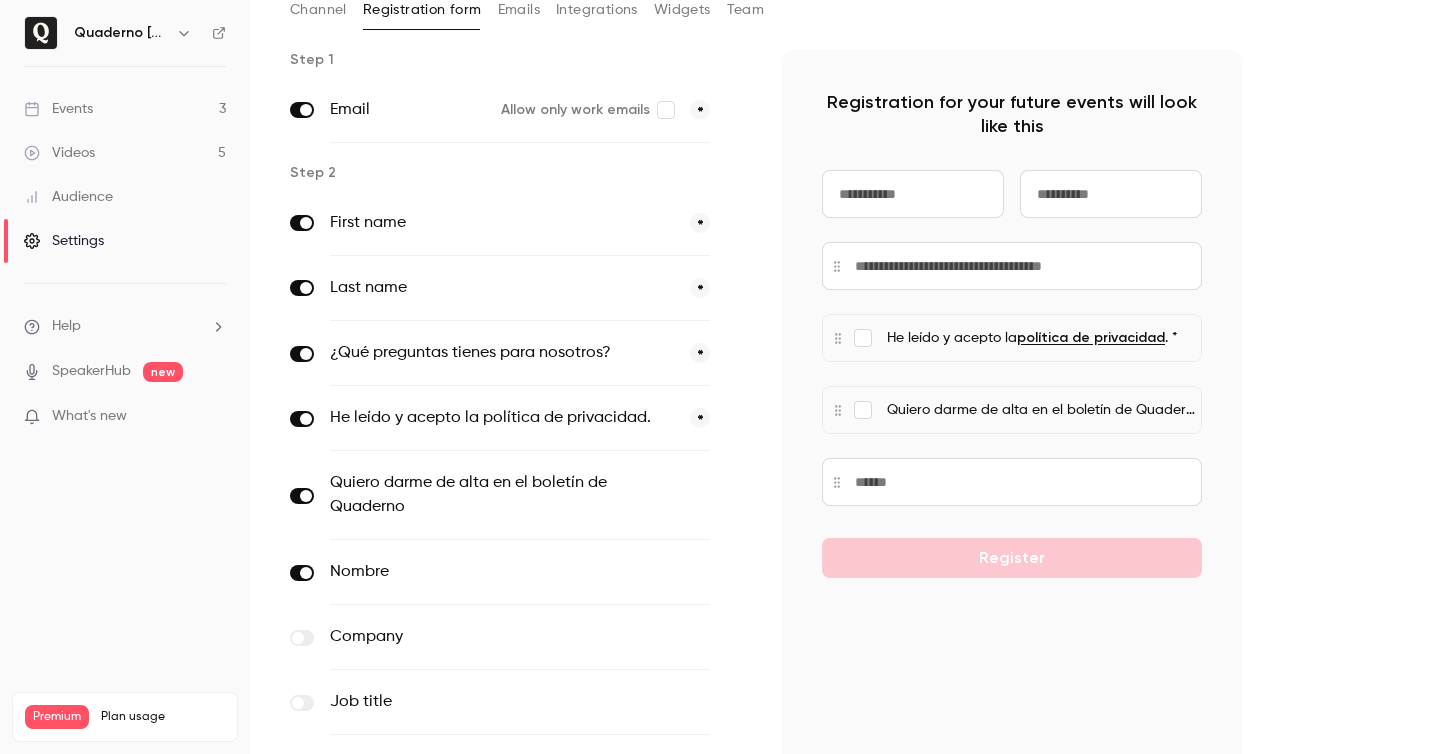 click on "First name" at bounding box center (502, 223) 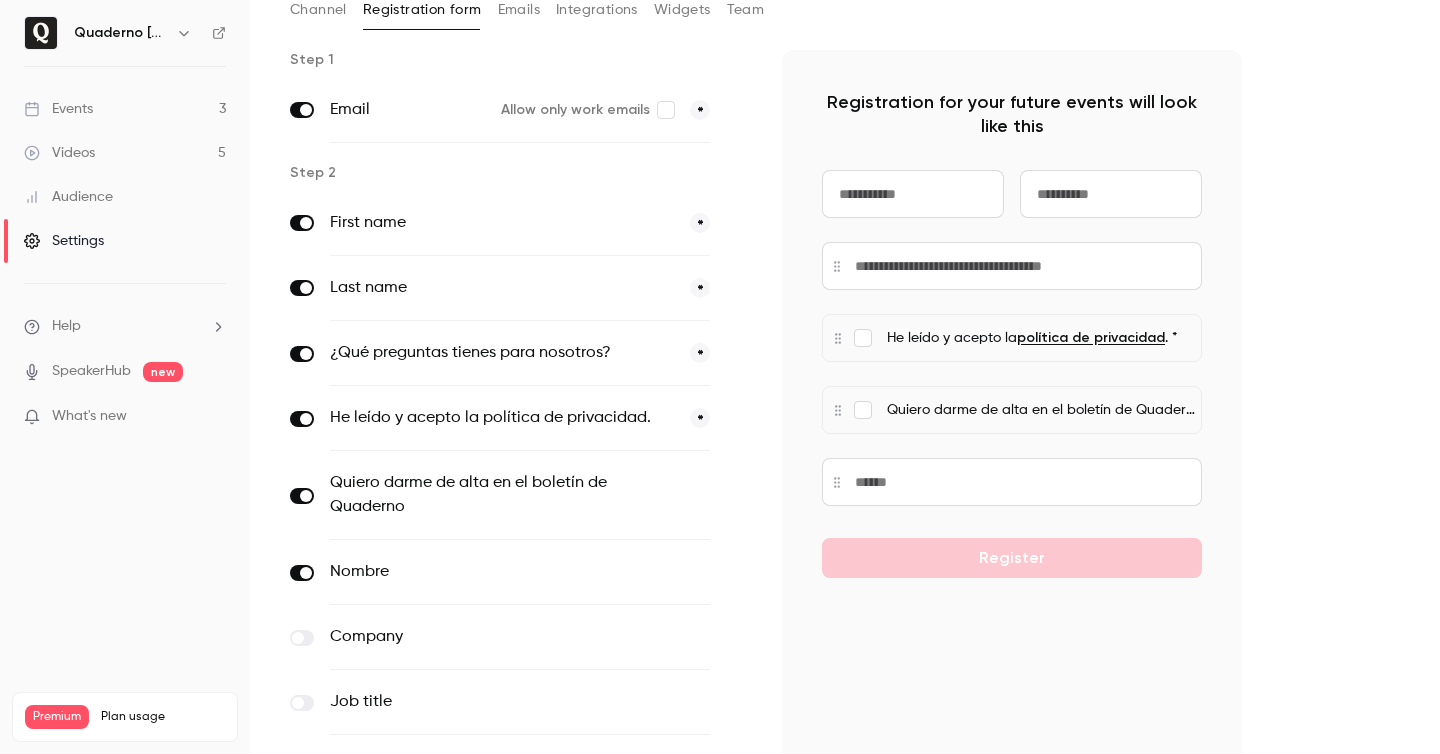 click on "Search for videos or events New video Schedule Settings Channel Registration form Emails Integrations Widgets Team Step 1 Email Allow only work emails * Step 2 First name * Last name * ¿Qué preguntas tienes para nosotros?
* He leído y acepto la política de privacidad.
* Quiero darme de alta en el boletín de Quaderno
optional Nombre
optional Company
optional Job title
optional Phone number
optional Industry
optional Add custom field Update form Registration for your future events will look like this He leído y acepto la  política de privacidad .
* Quiero darme de alta en el boletín de Quaderno Register Automatically synced with your CRM" at bounding box center (845, 377) 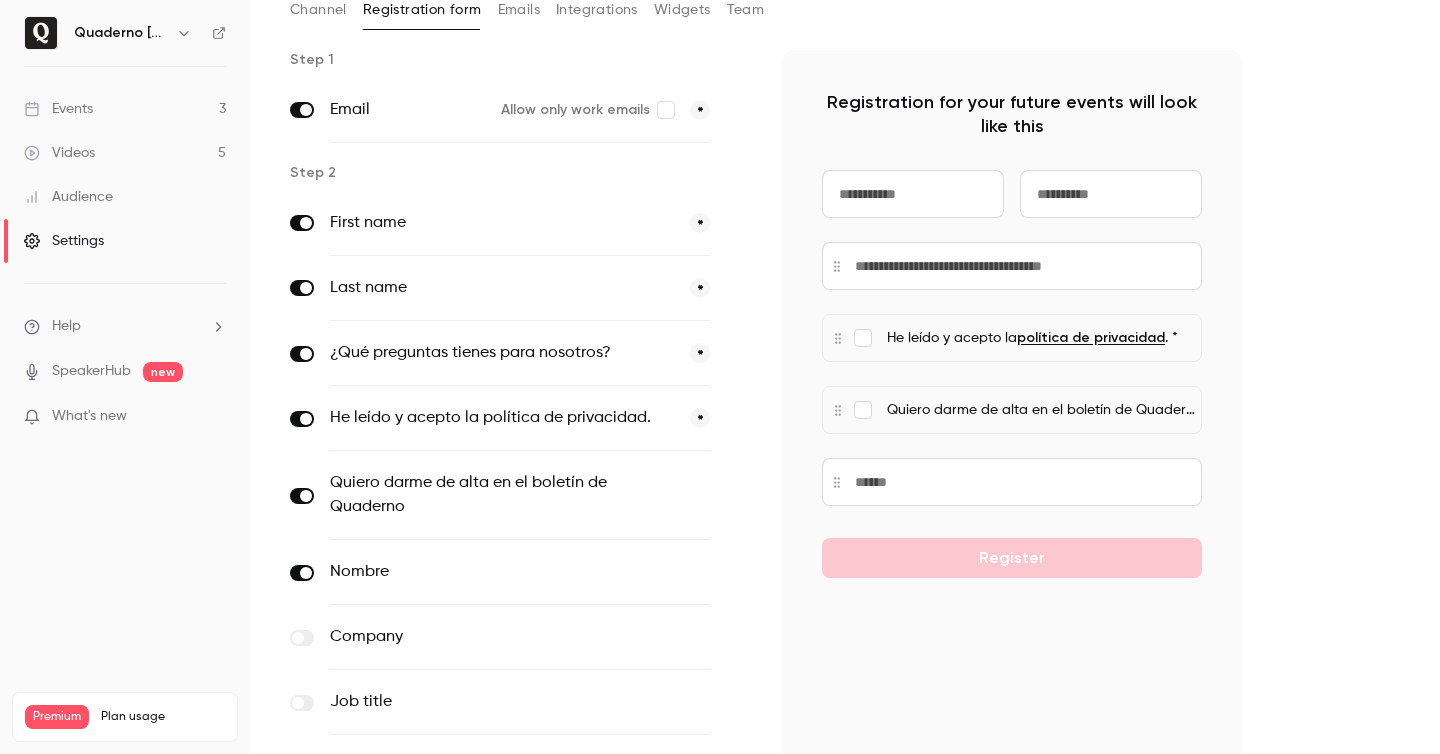 click at bounding box center (302, 573) 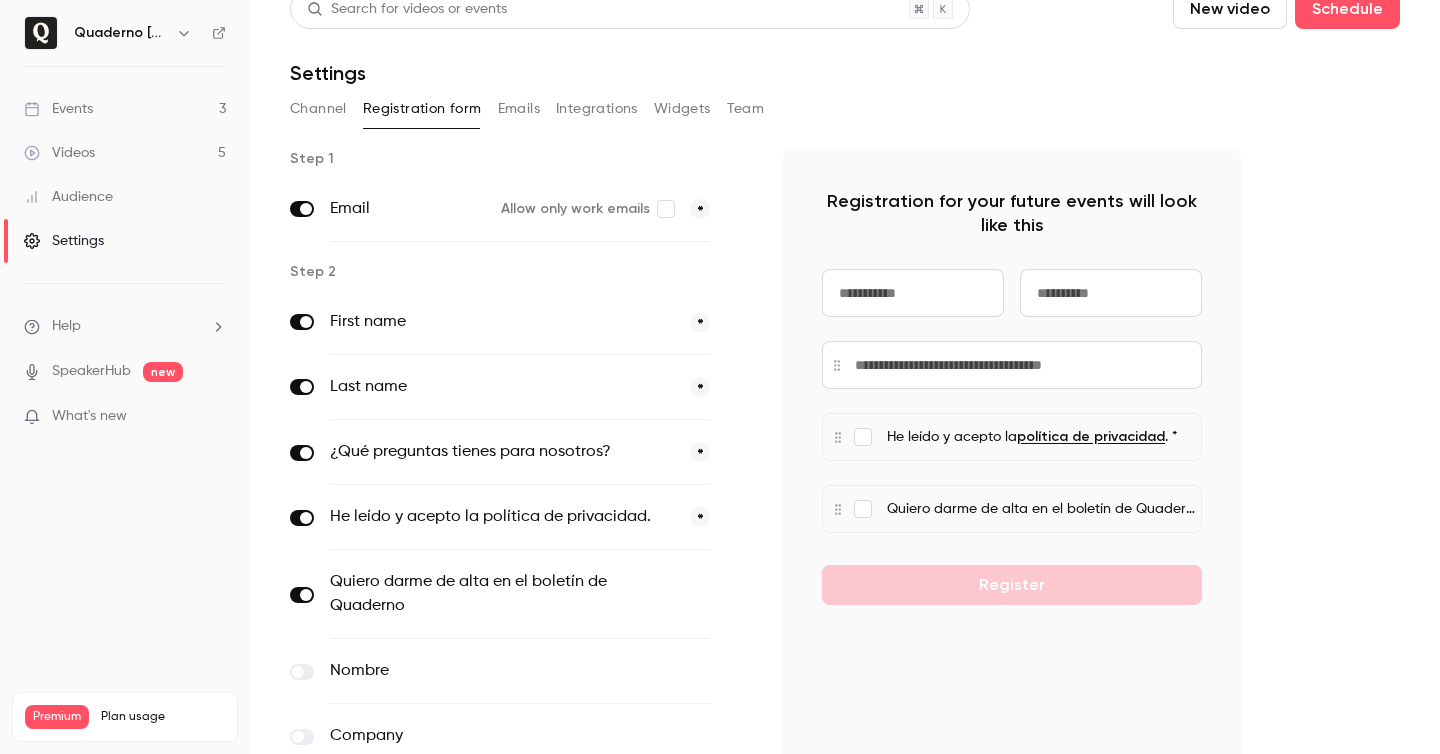scroll, scrollTop: 0, scrollLeft: 0, axis: both 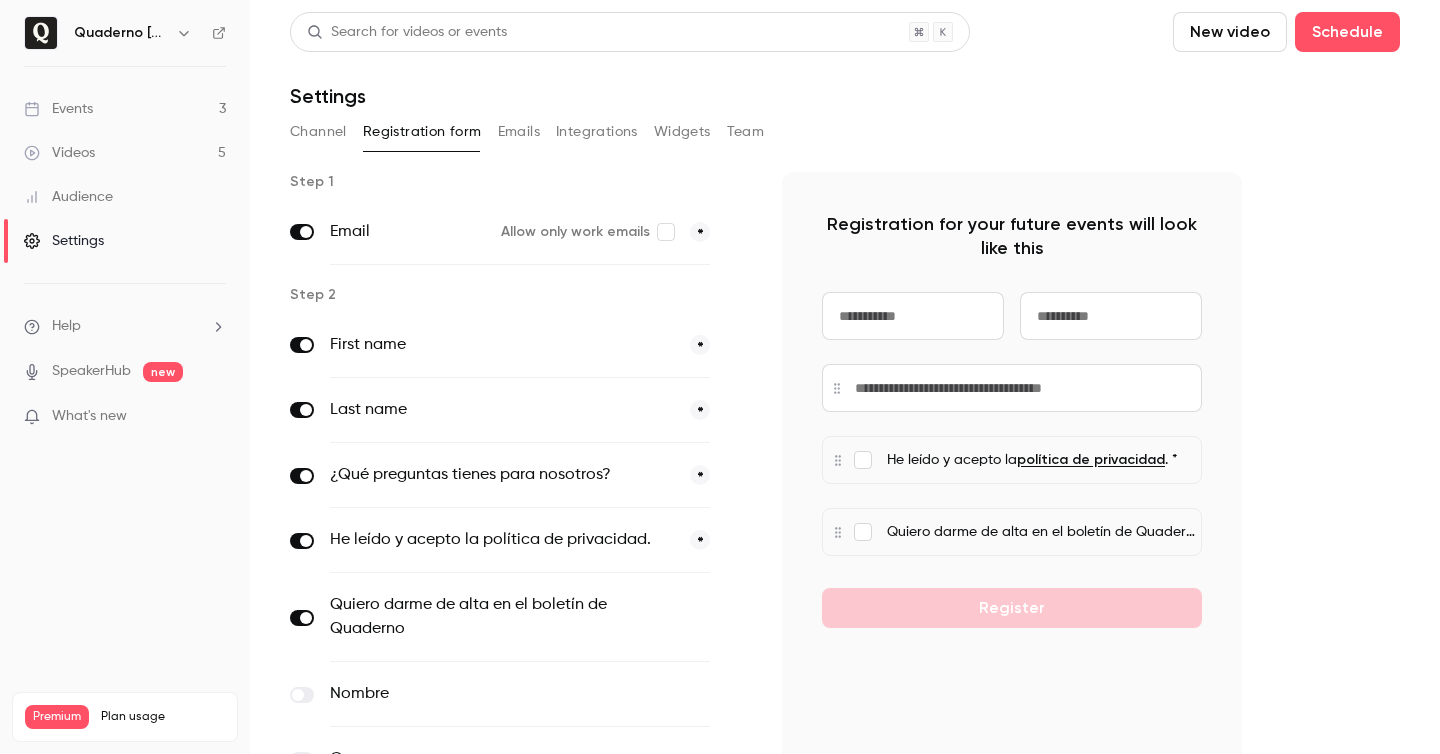 click at bounding box center [306, 410] 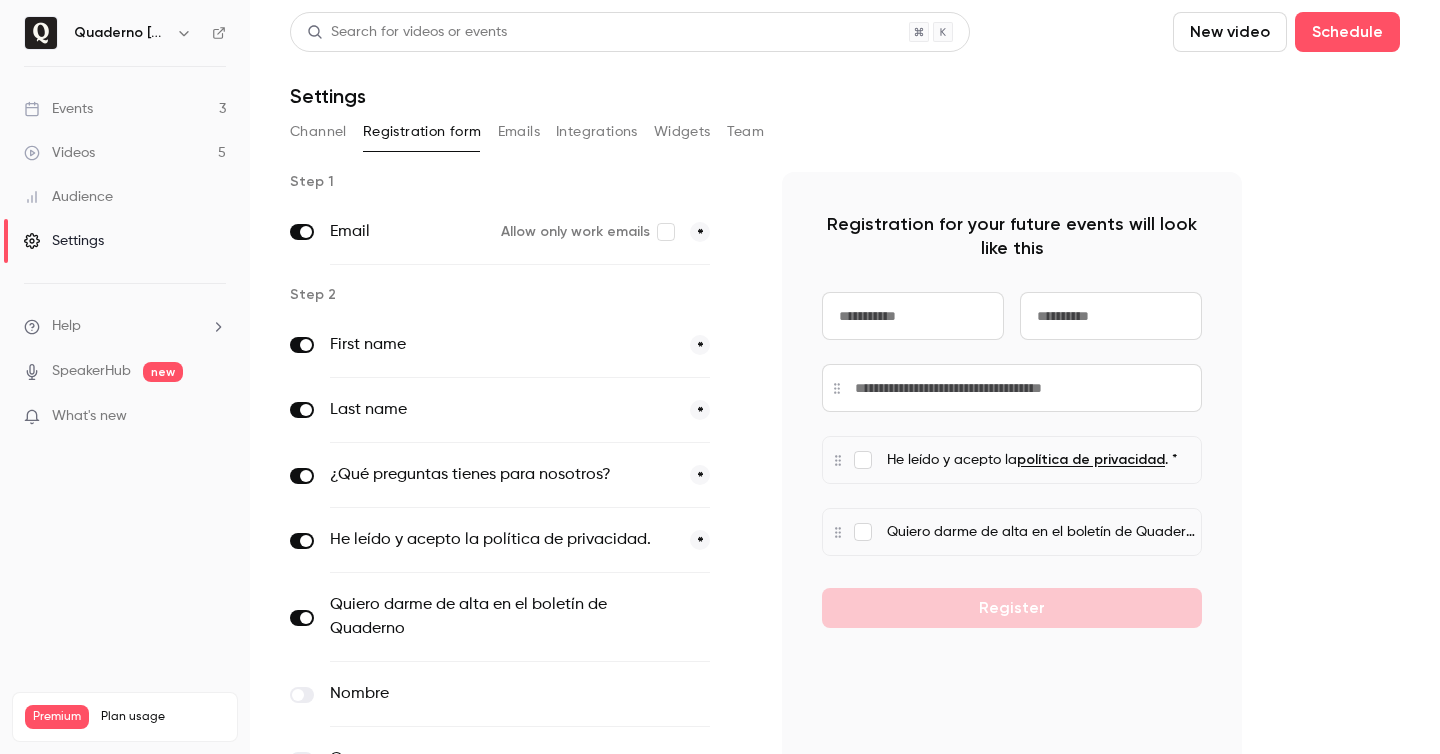 click on "Emails" at bounding box center [519, 132] 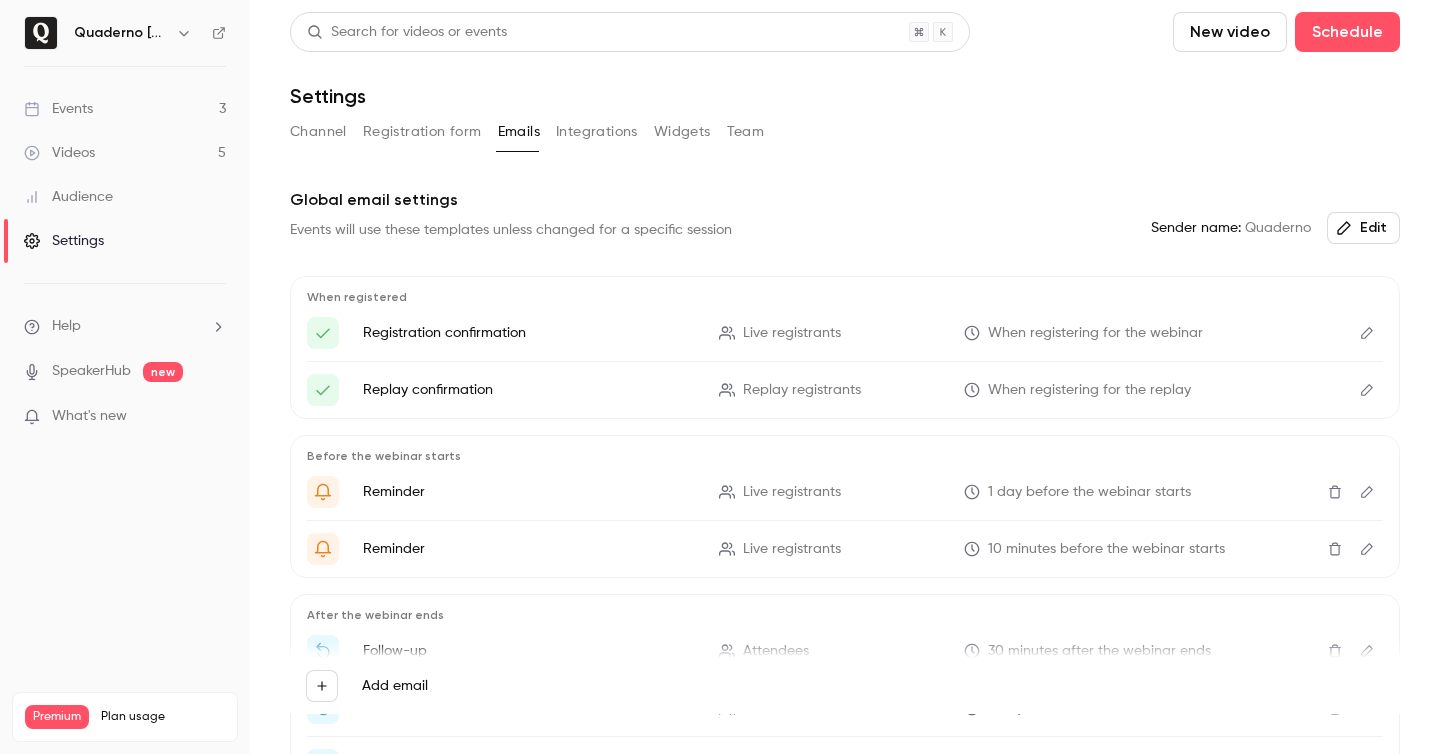 click on "Integrations" at bounding box center (597, 132) 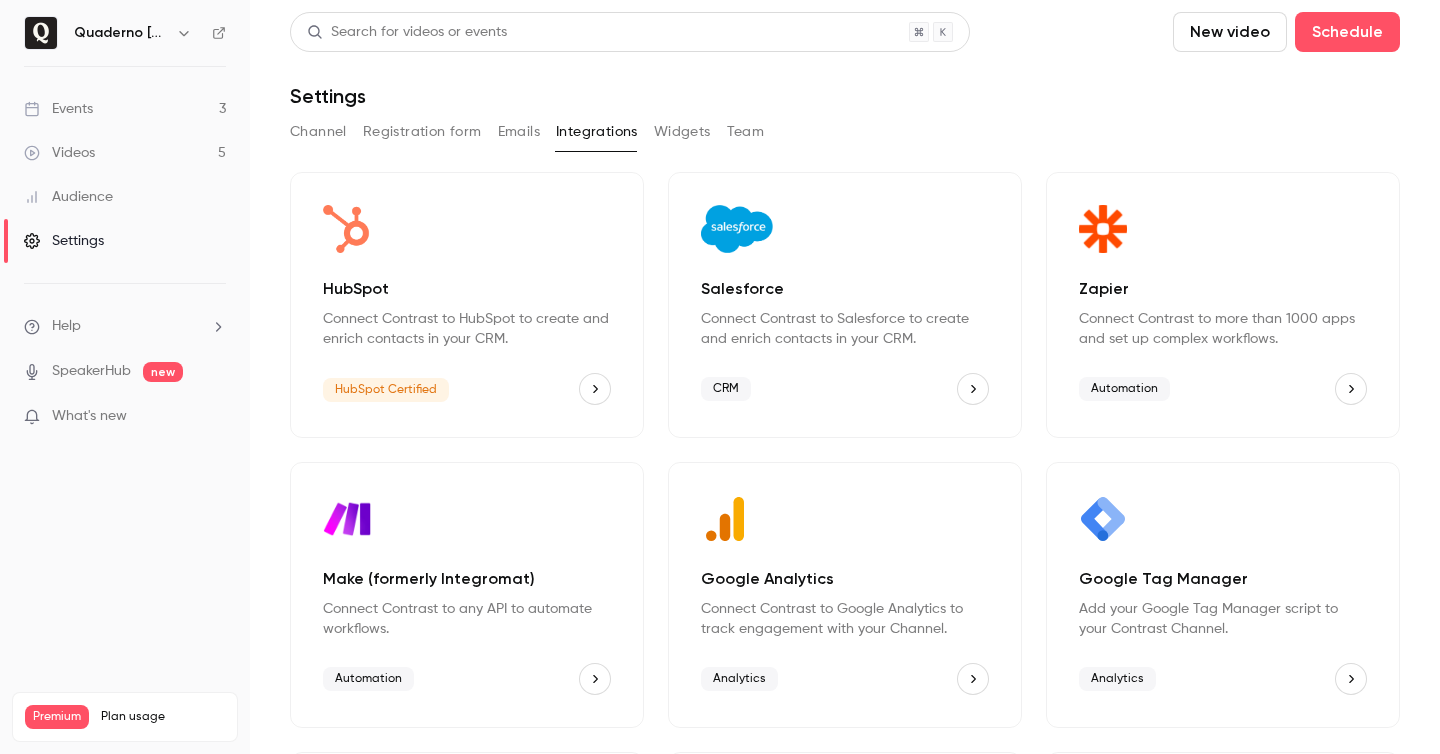 click on "Widgets" at bounding box center [682, 132] 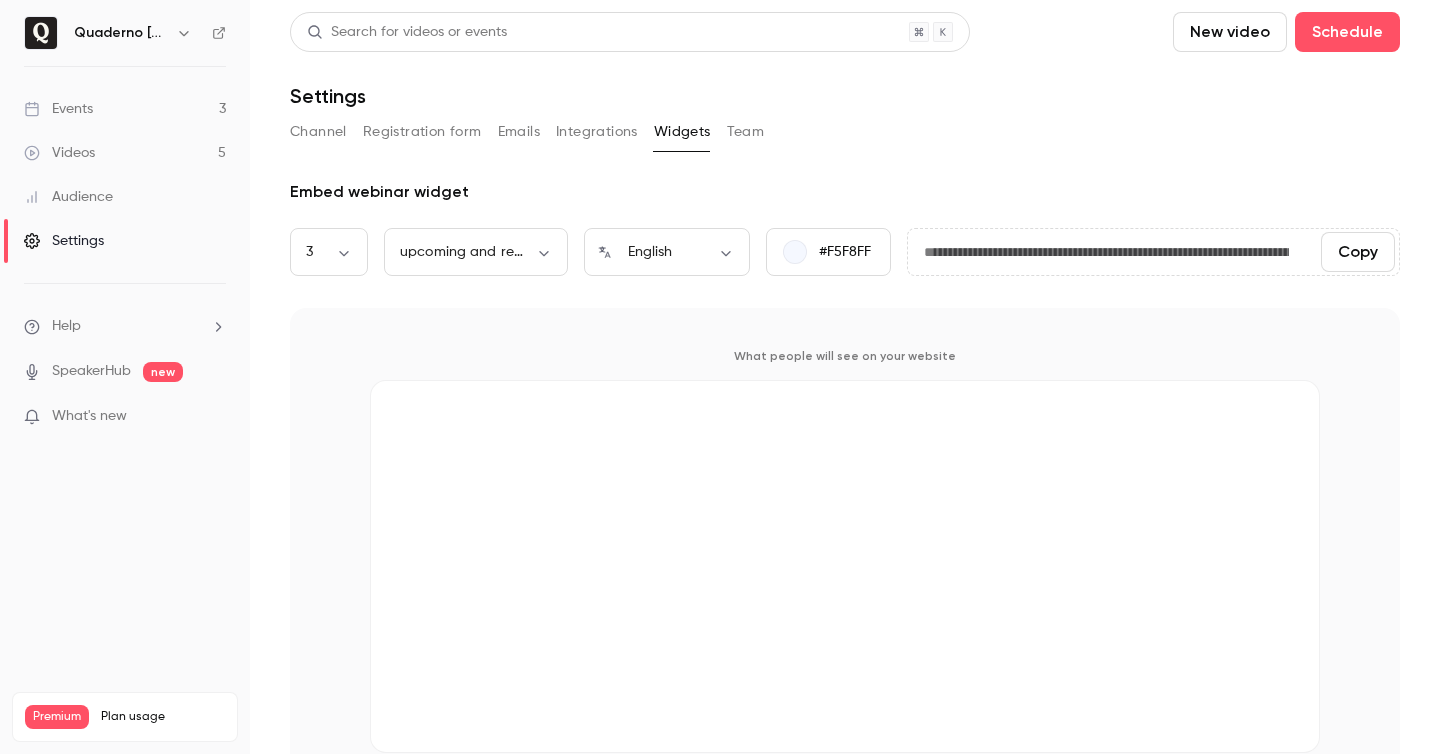 drag, startPoint x: 755, startPoint y: 134, endPoint x: 718, endPoint y: 135, distance: 37.01351 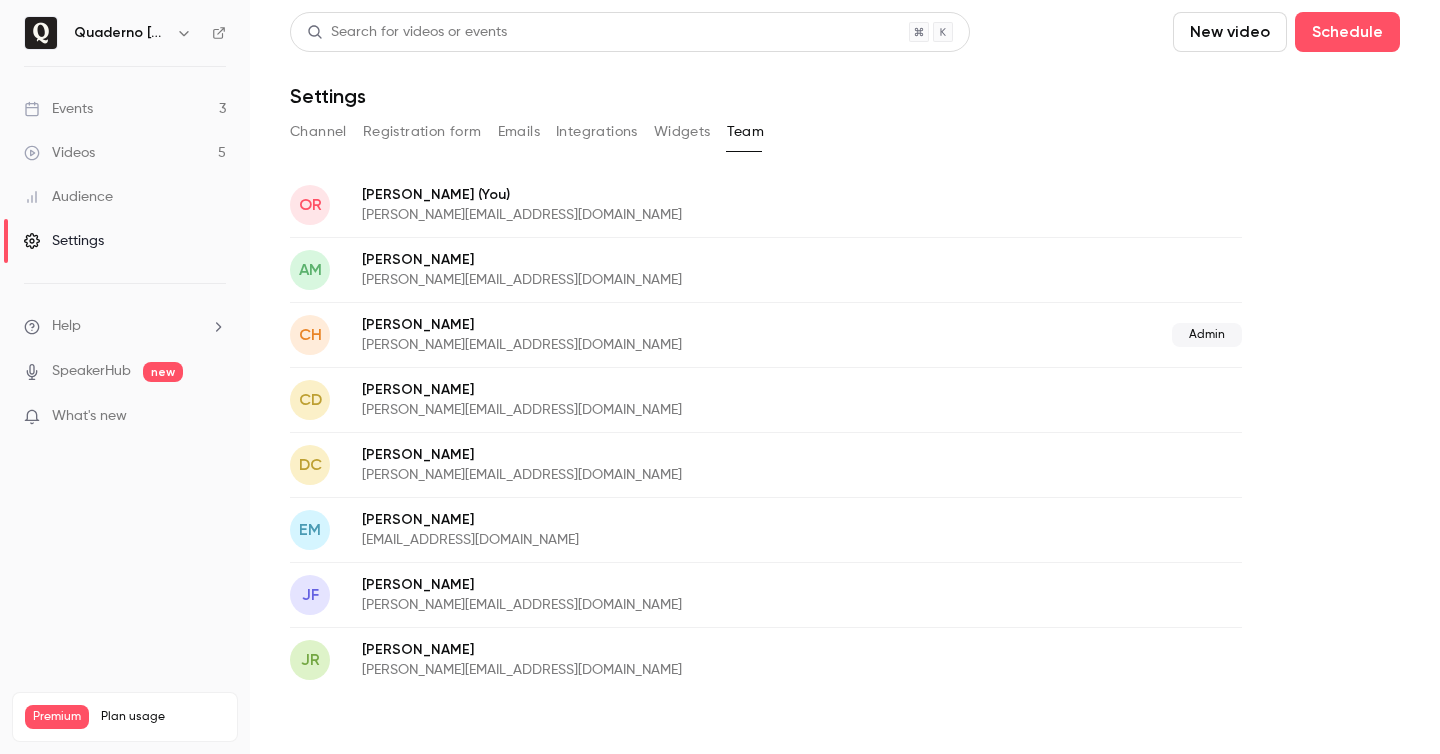 click on "Events 3" at bounding box center [125, 109] 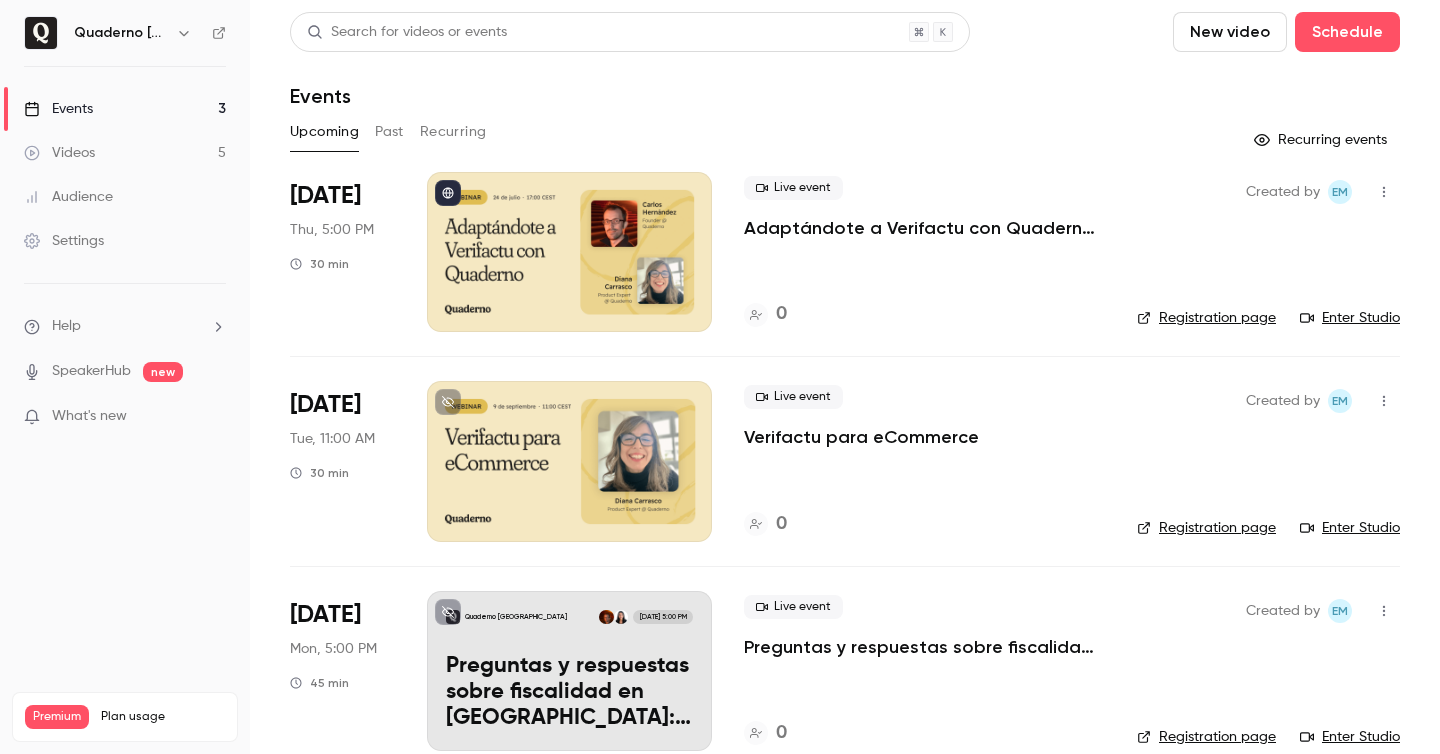 scroll, scrollTop: 33, scrollLeft: 0, axis: vertical 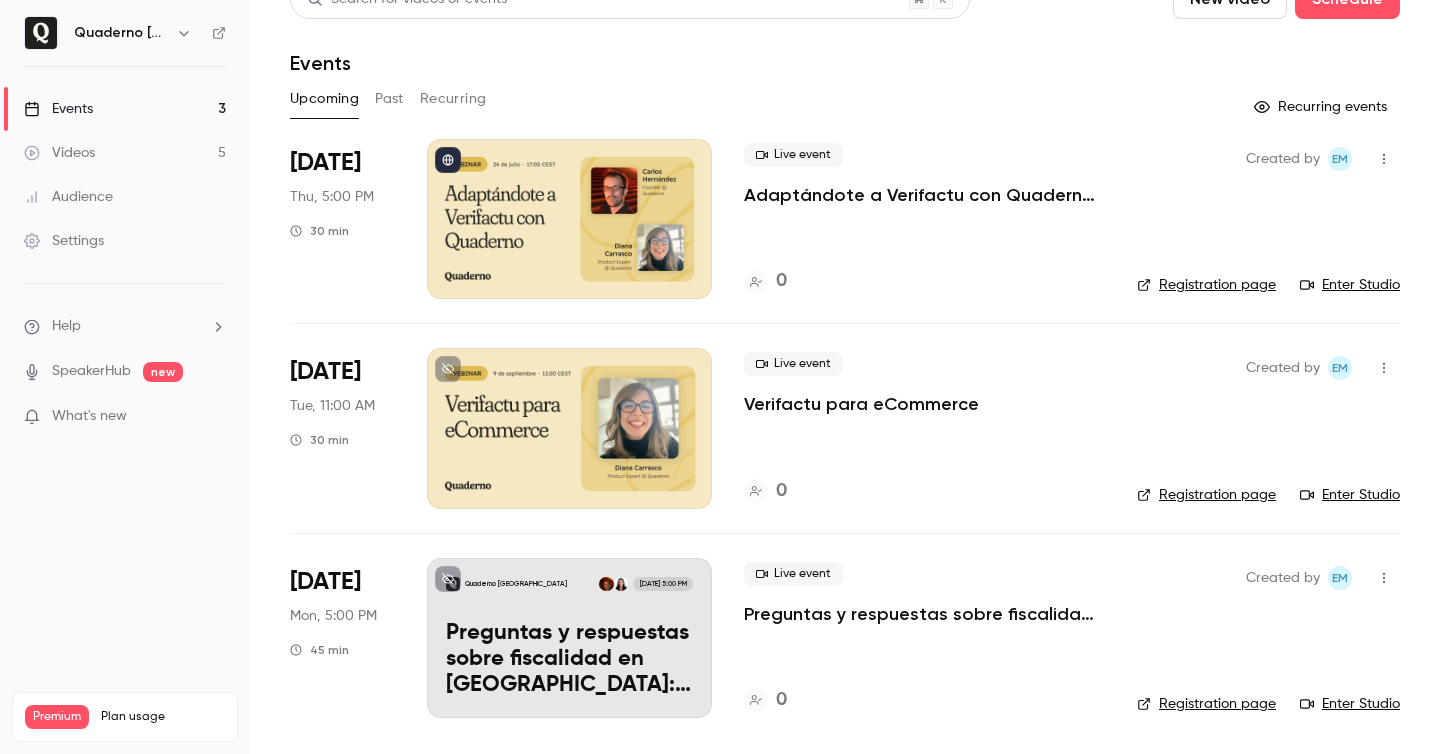 click on "Videos 5" at bounding box center (125, 153) 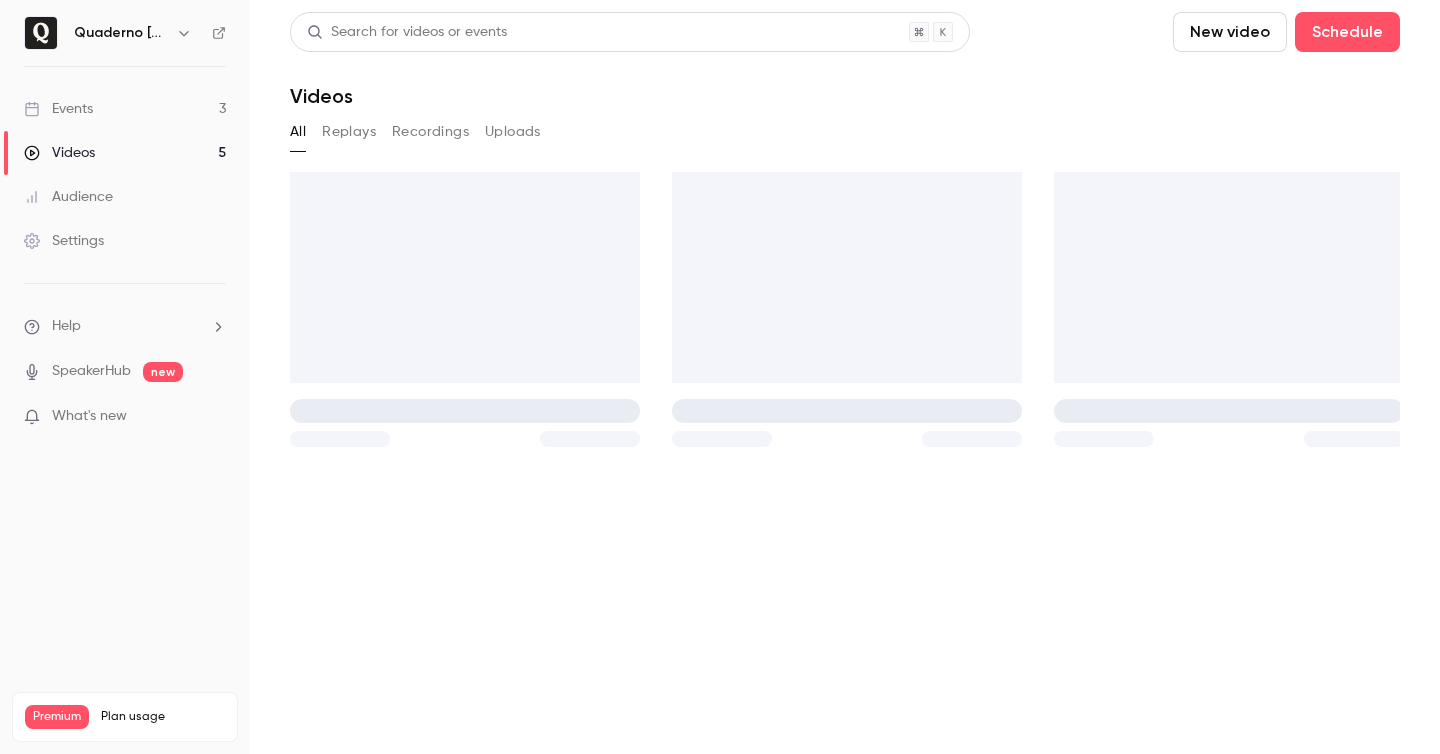 scroll, scrollTop: 0, scrollLeft: 0, axis: both 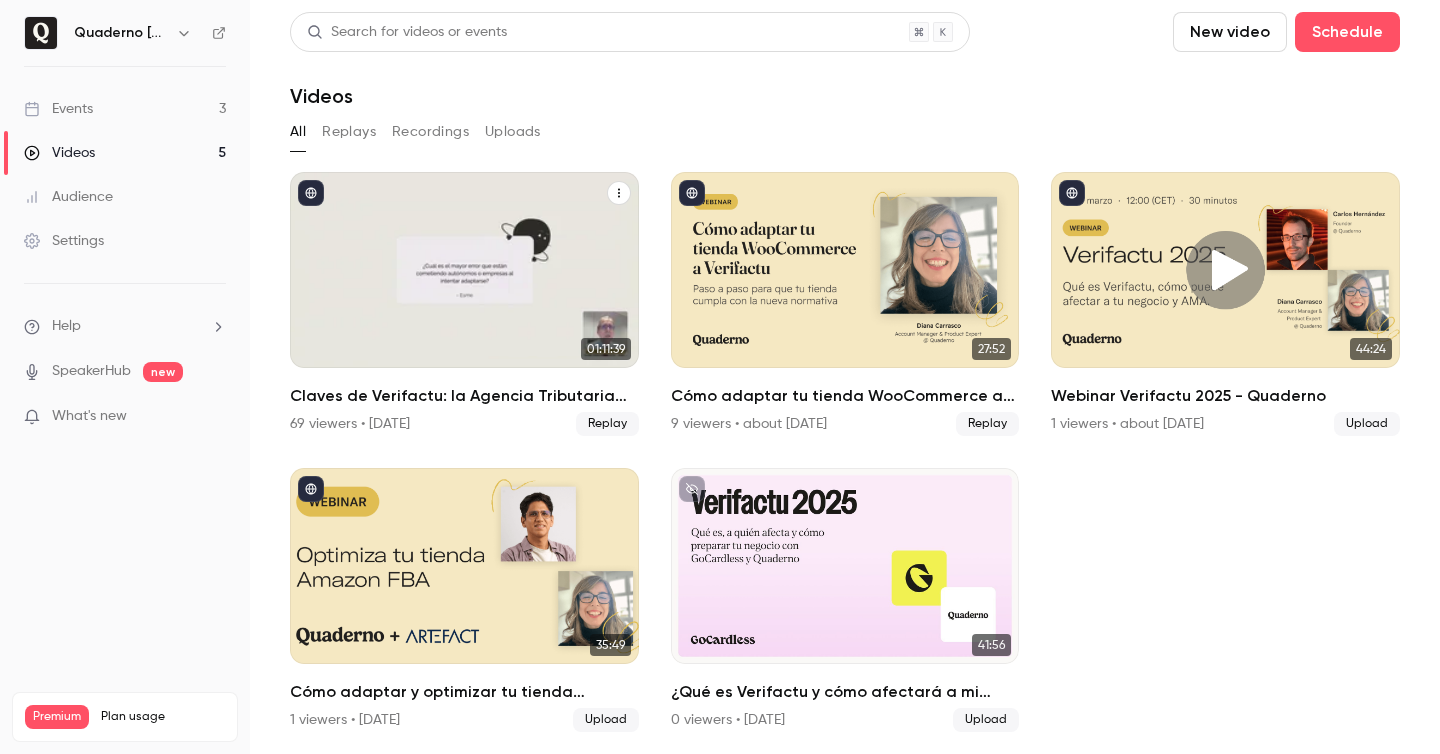 click on "Claves de Verifactu: la Agencia Tributaria resuelve tus dudas" at bounding box center [464, 396] 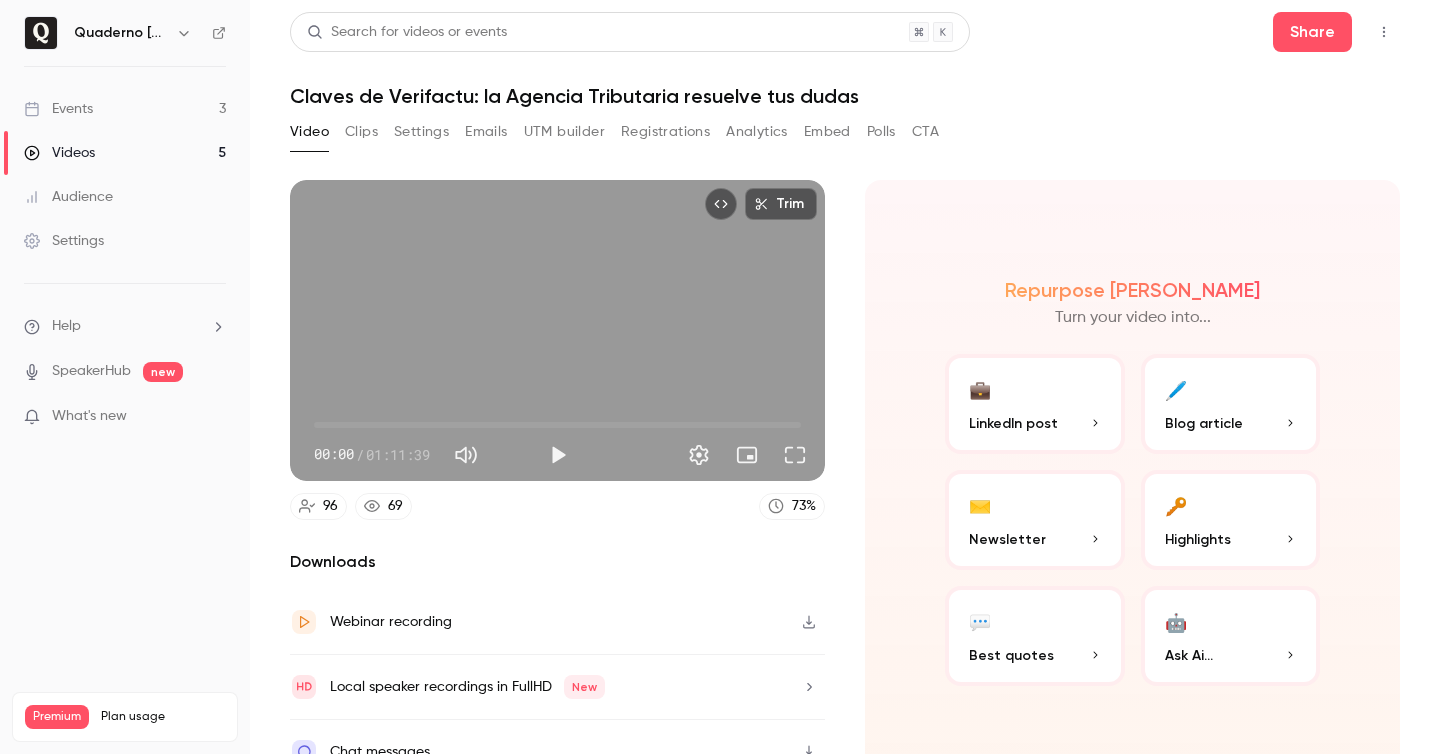scroll, scrollTop: 9, scrollLeft: 0, axis: vertical 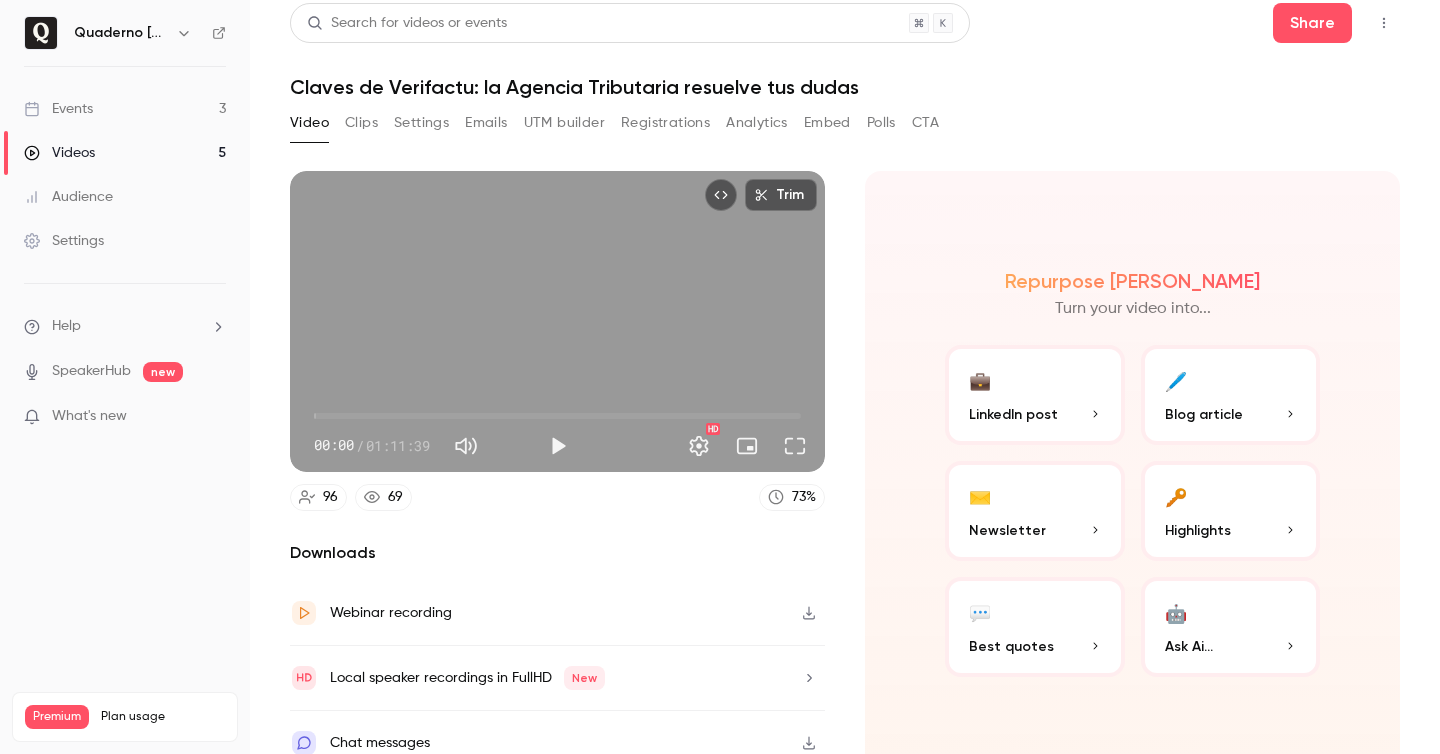 drag, startPoint x: 363, startPoint y: 120, endPoint x: 1045, endPoint y: 449, distance: 757.2087 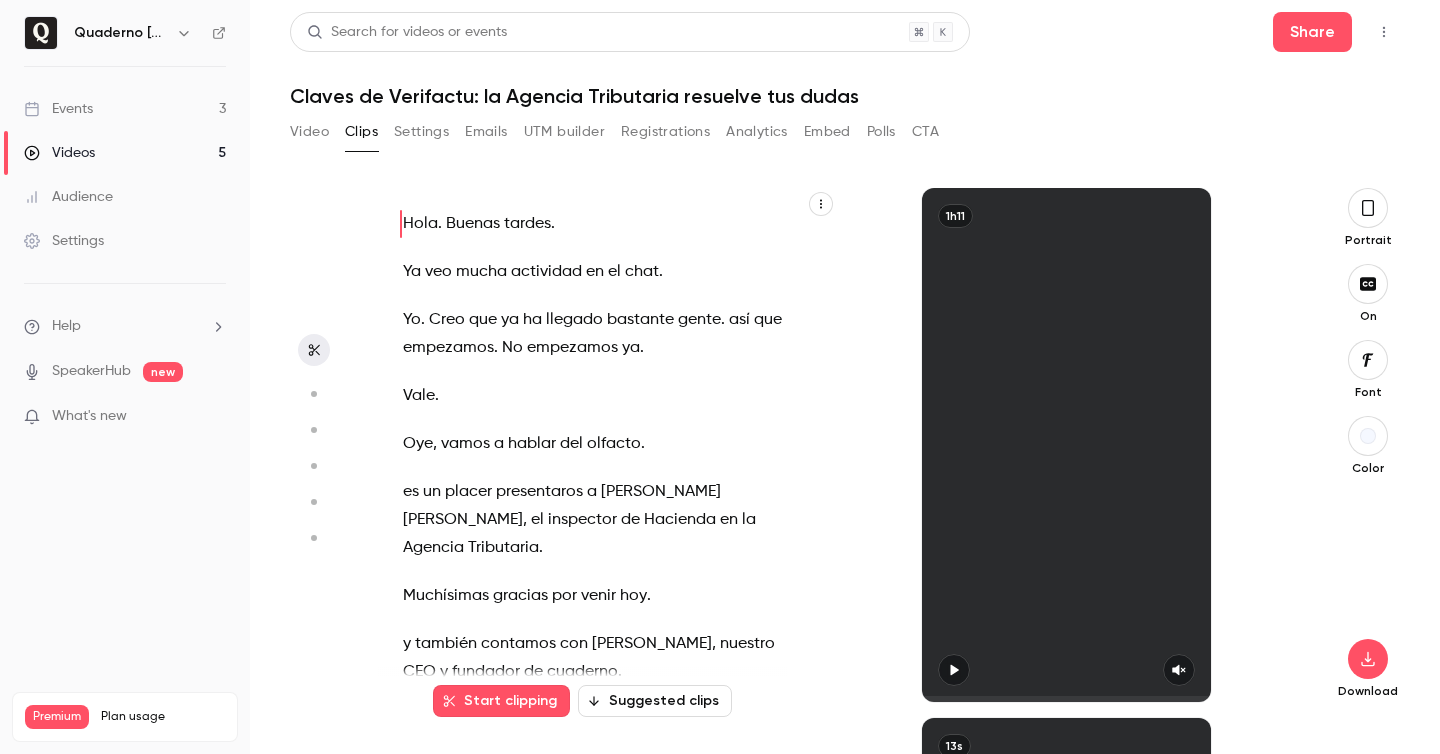 scroll, scrollTop: 0, scrollLeft: 0, axis: both 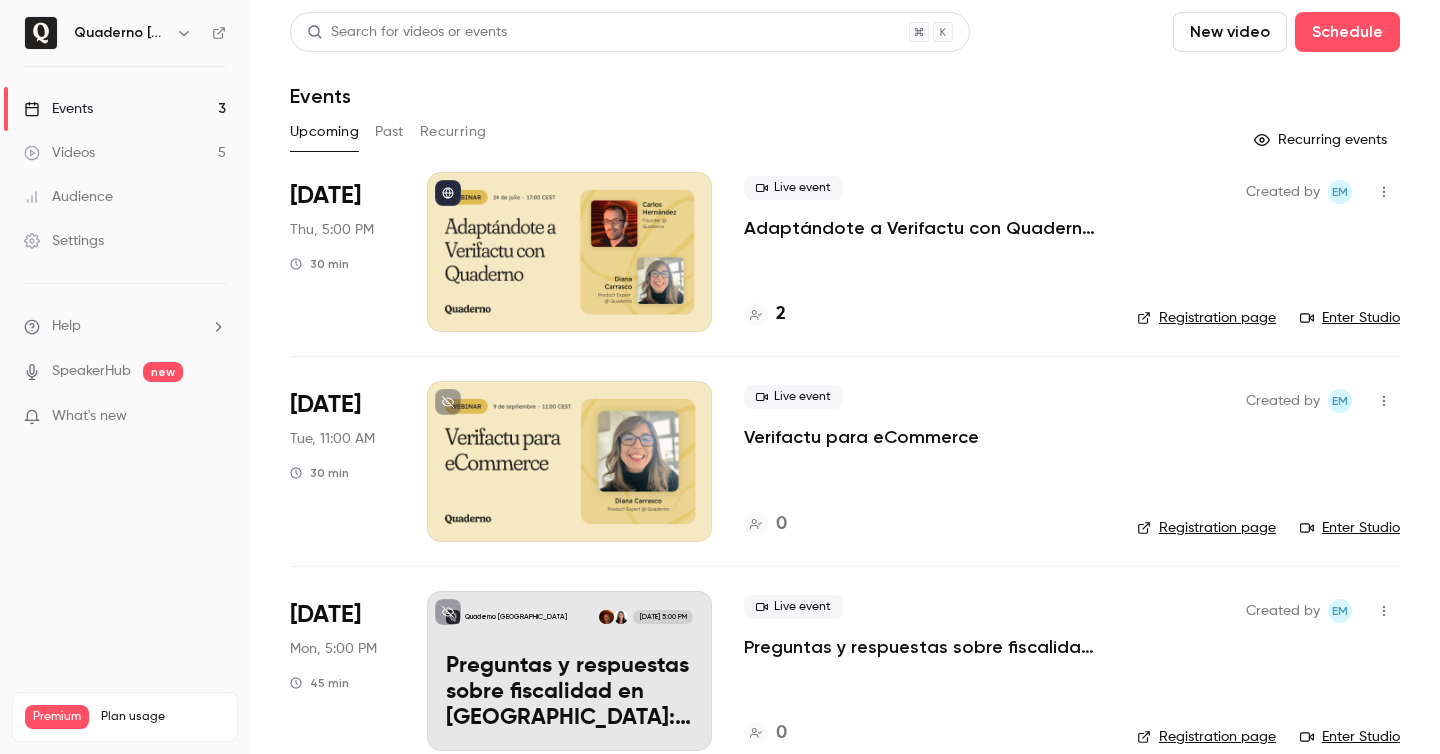 click on "2" at bounding box center (765, 314) 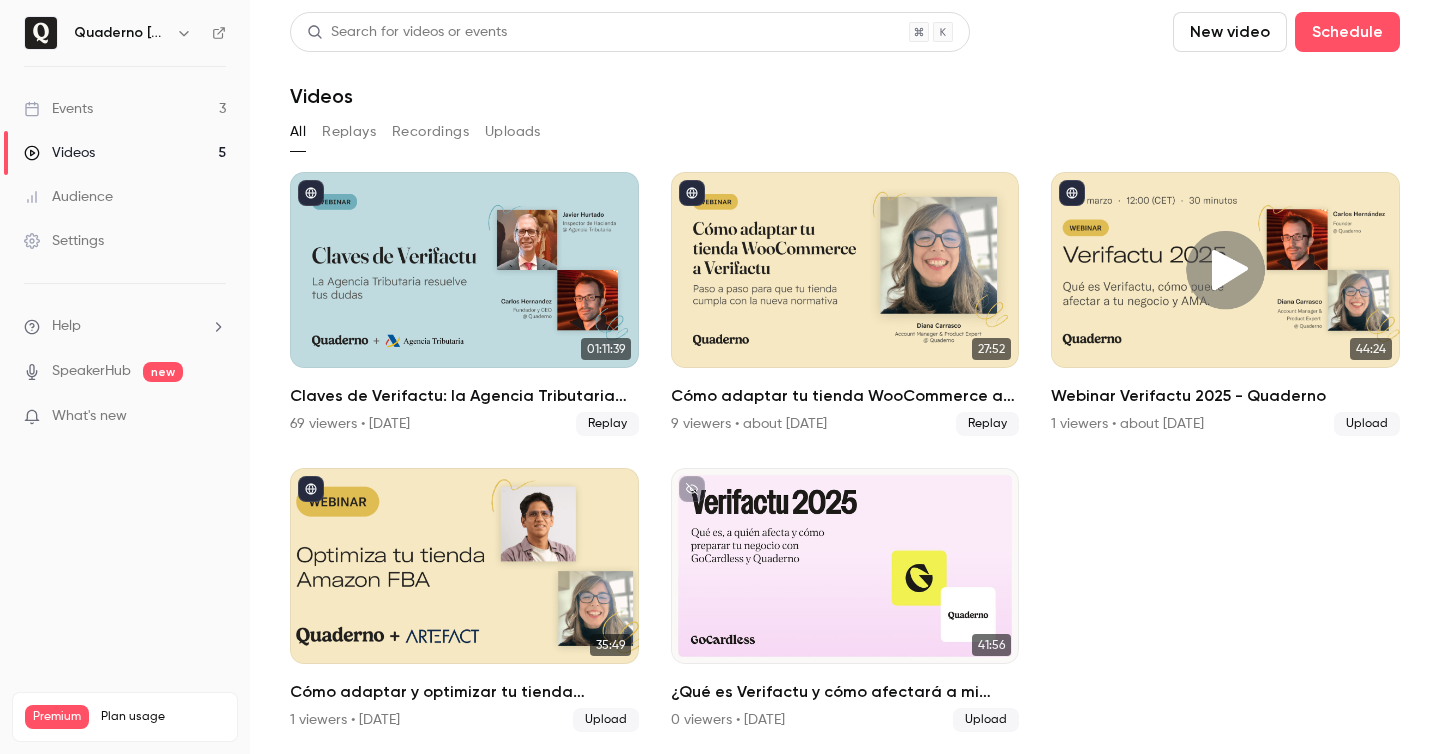 scroll, scrollTop: 0, scrollLeft: 0, axis: both 